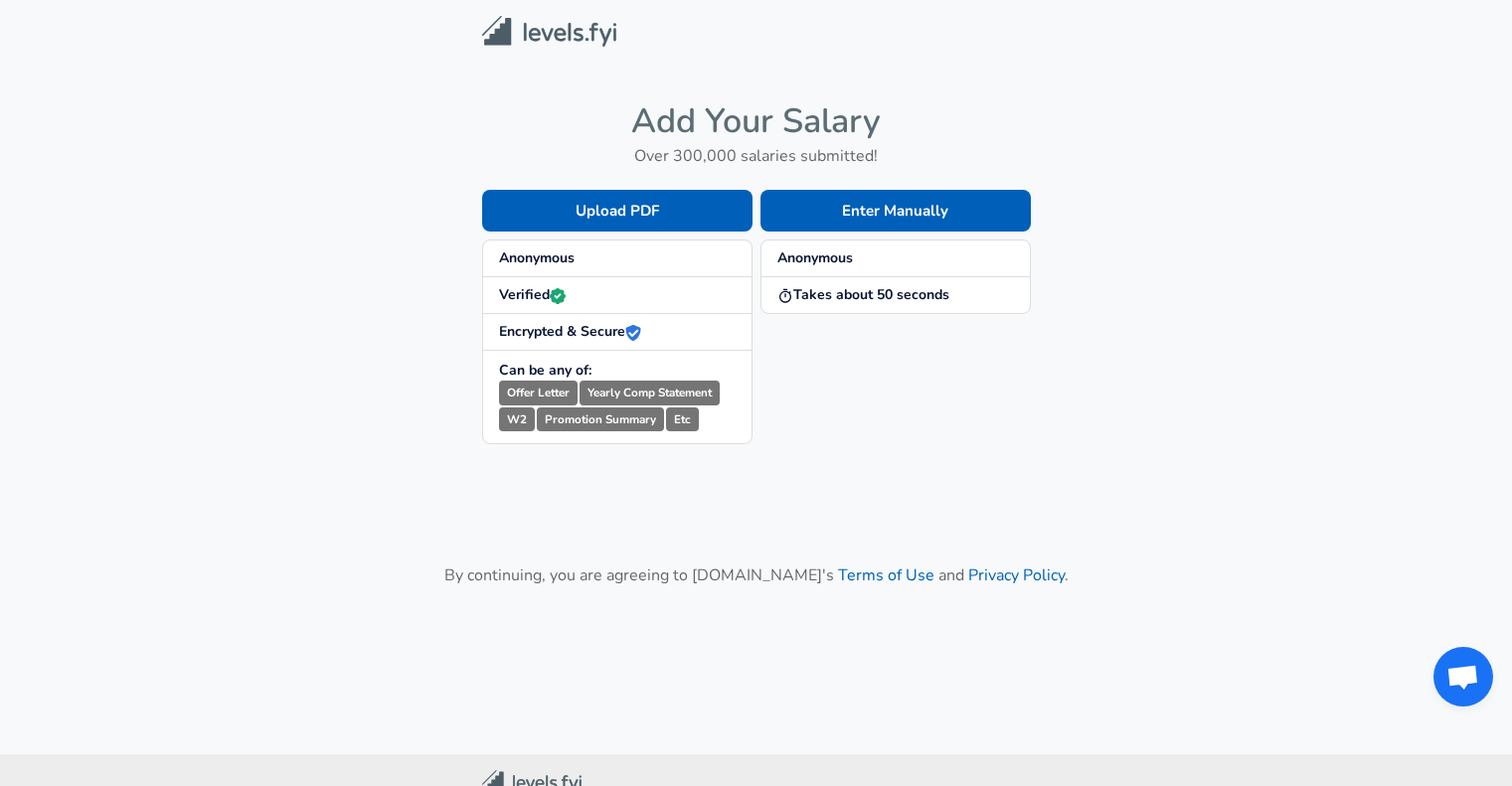 scroll, scrollTop: 0, scrollLeft: 0, axis: both 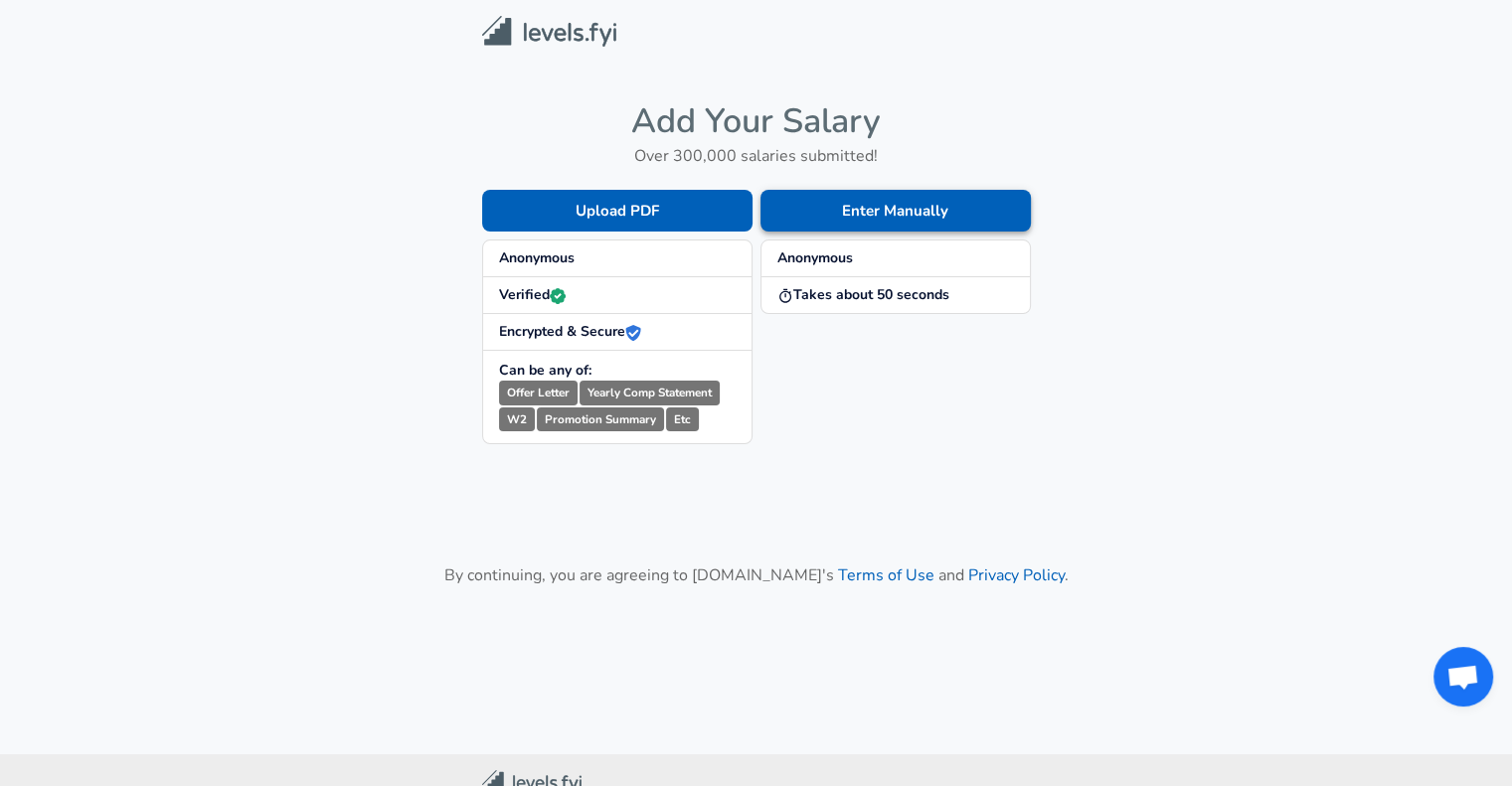 click on "Enter Manually" at bounding box center [896, 211] 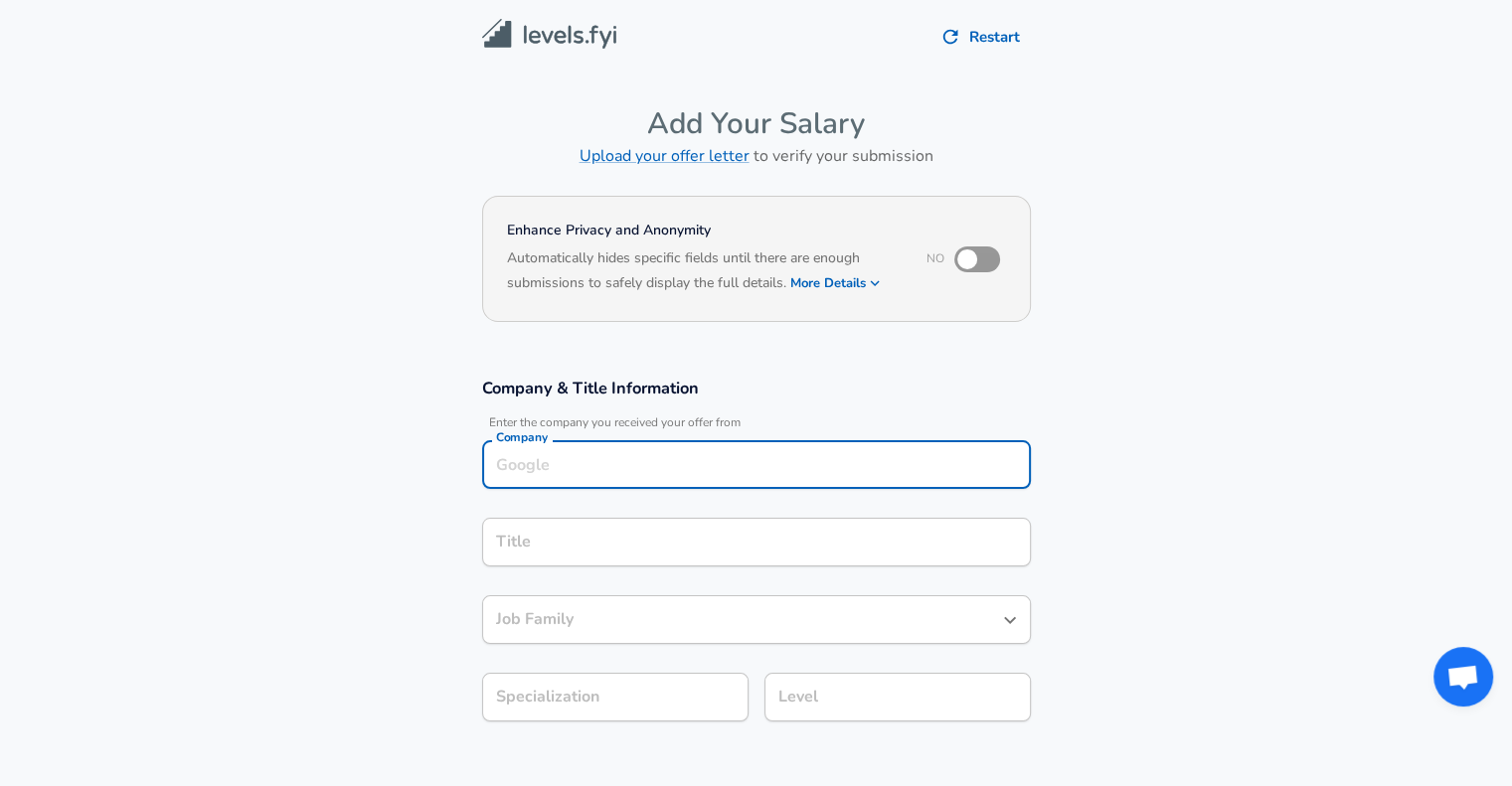 scroll, scrollTop: 20, scrollLeft: 0, axis: vertical 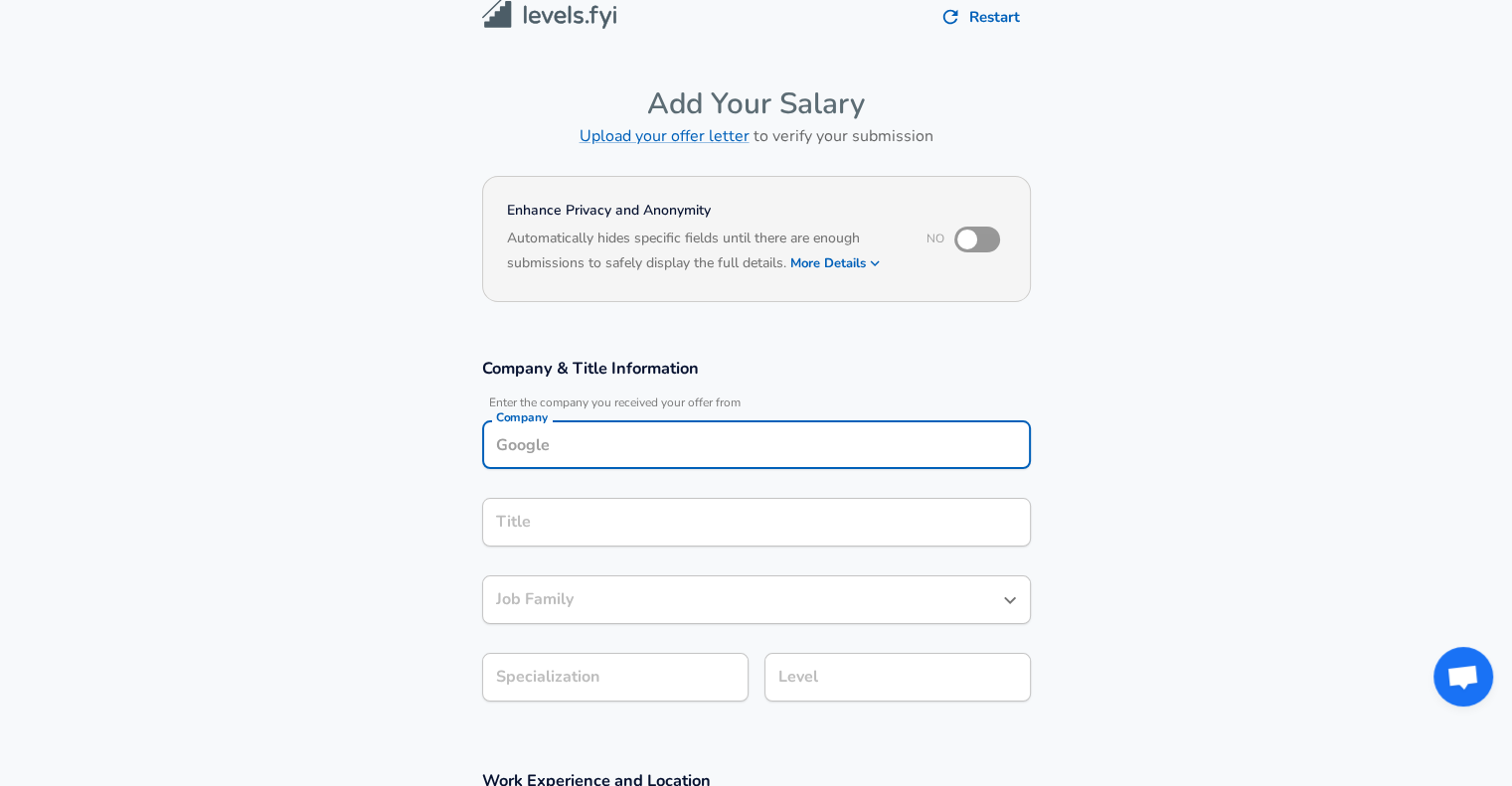 click on "Company" at bounding box center [756, 444] 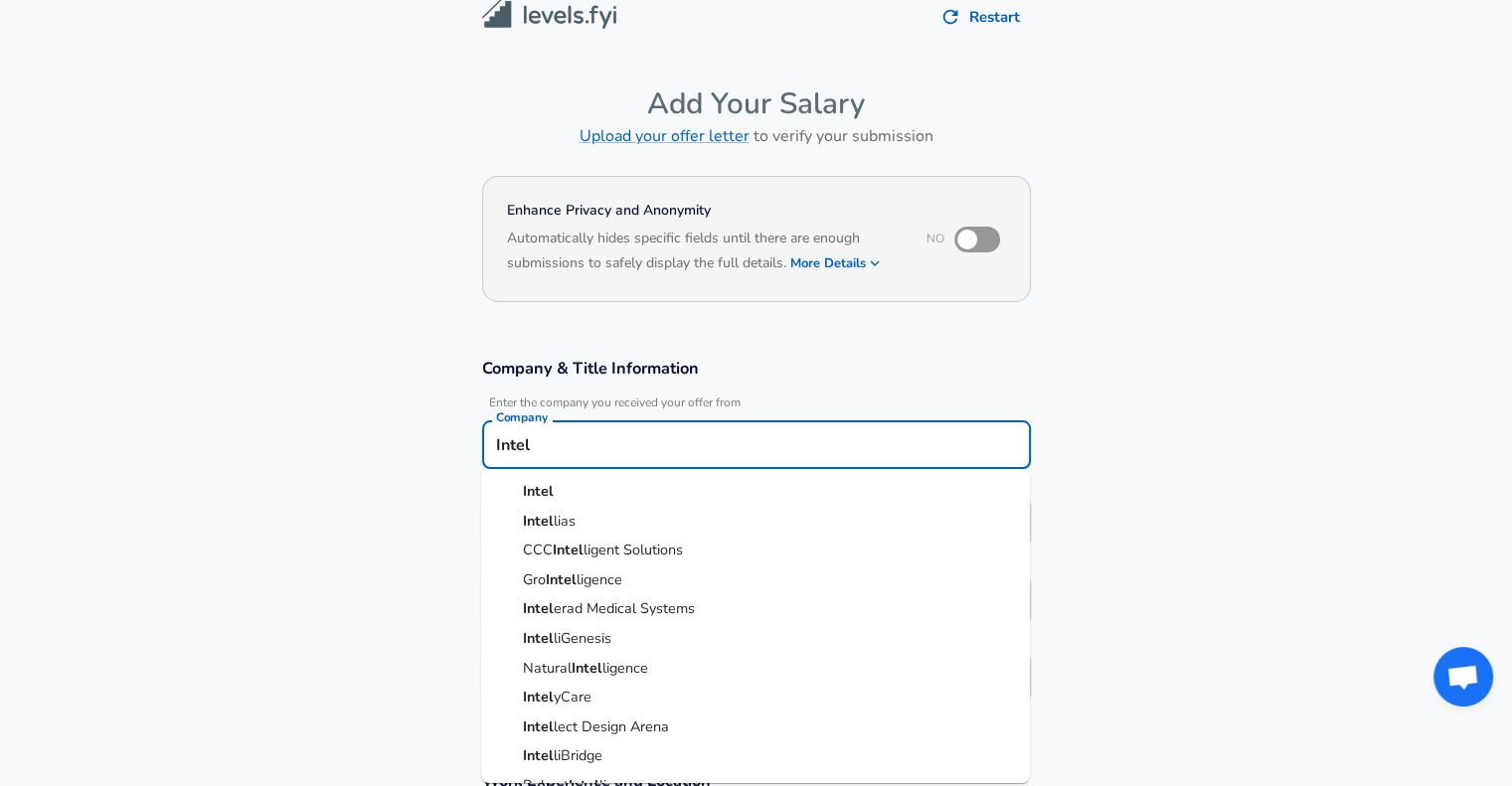 click at bounding box center (506, 492) 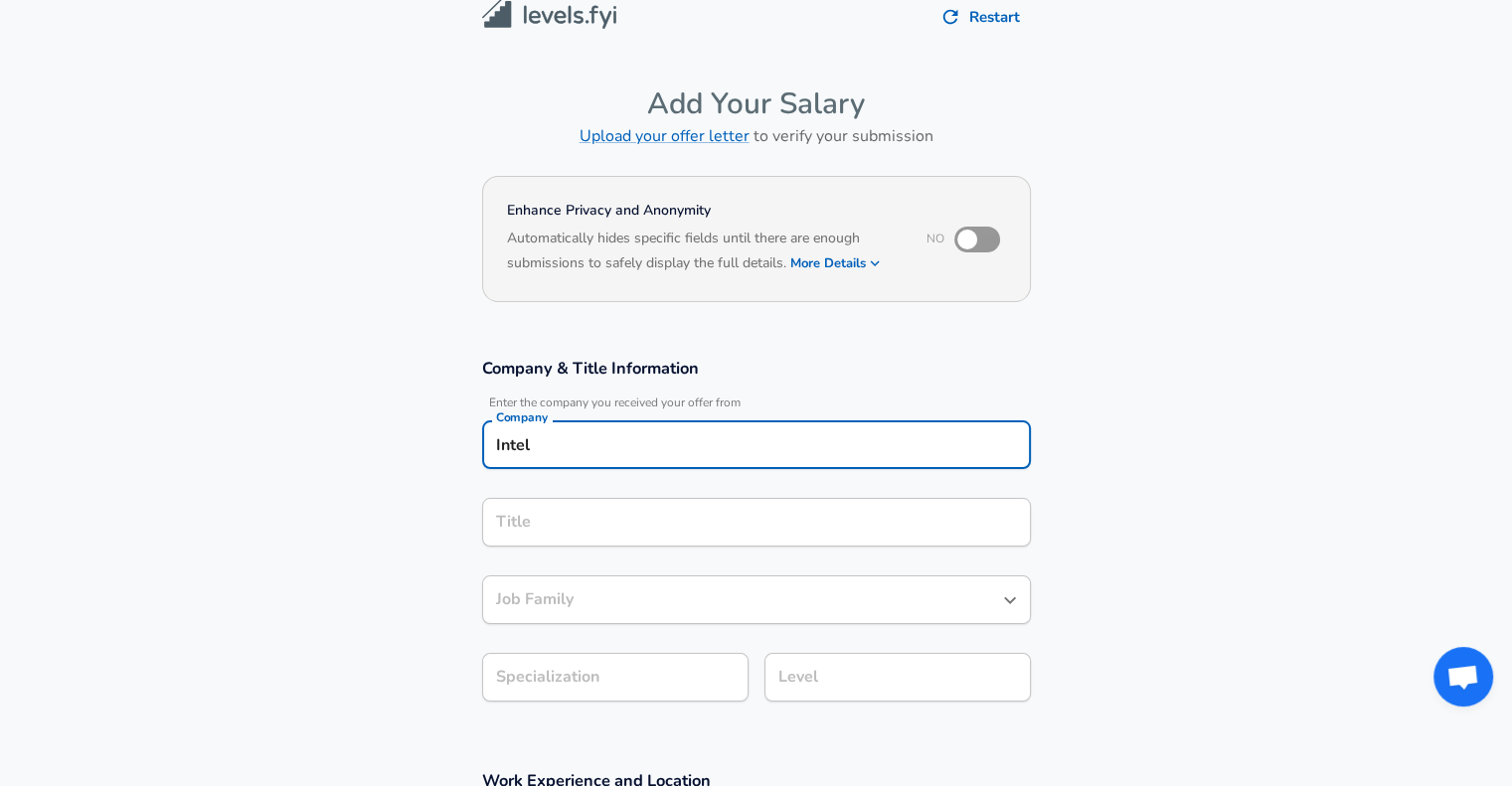type on "Intel" 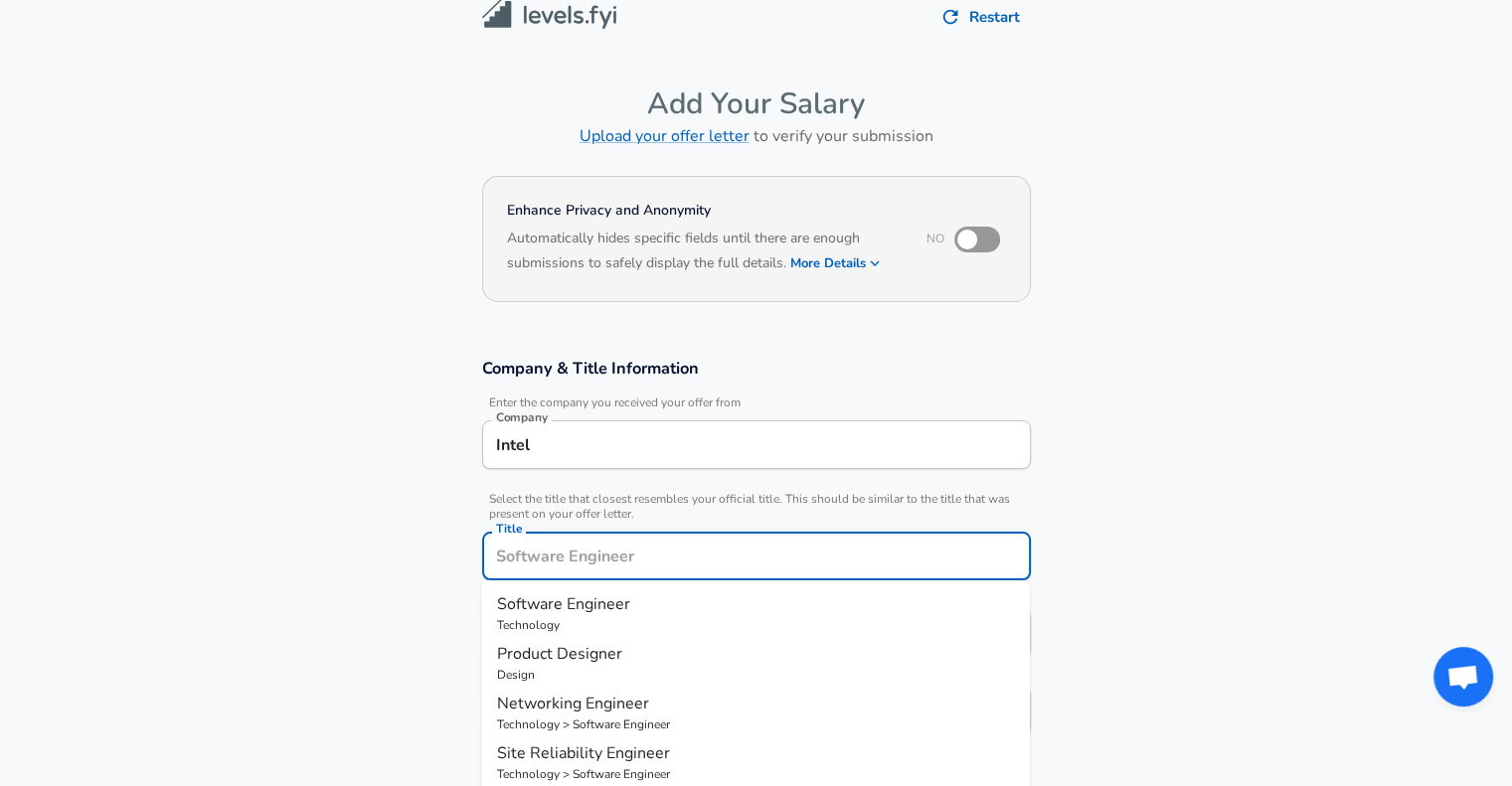 scroll, scrollTop: 60, scrollLeft: 0, axis: vertical 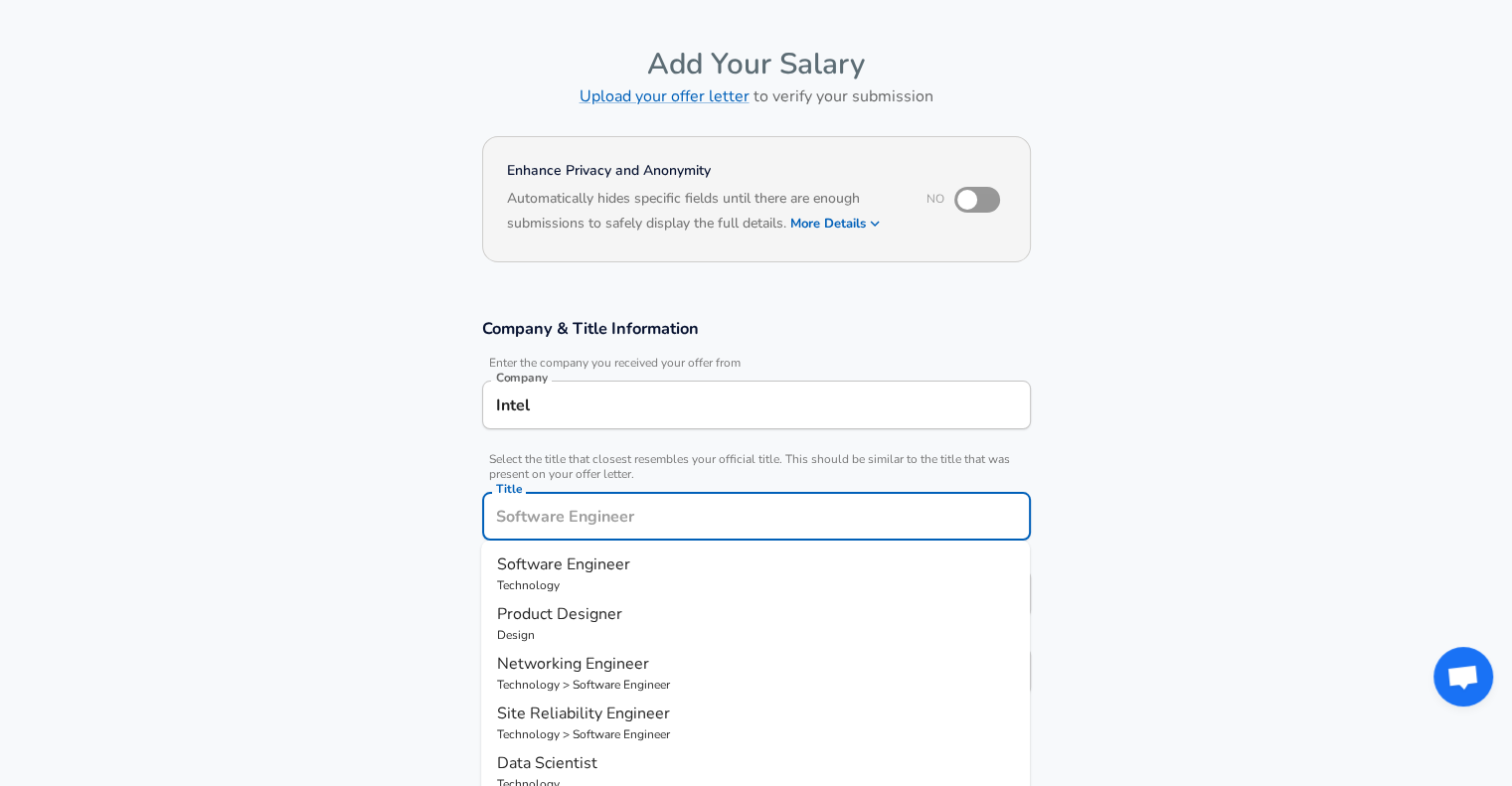 click on "Title" at bounding box center (756, 516) 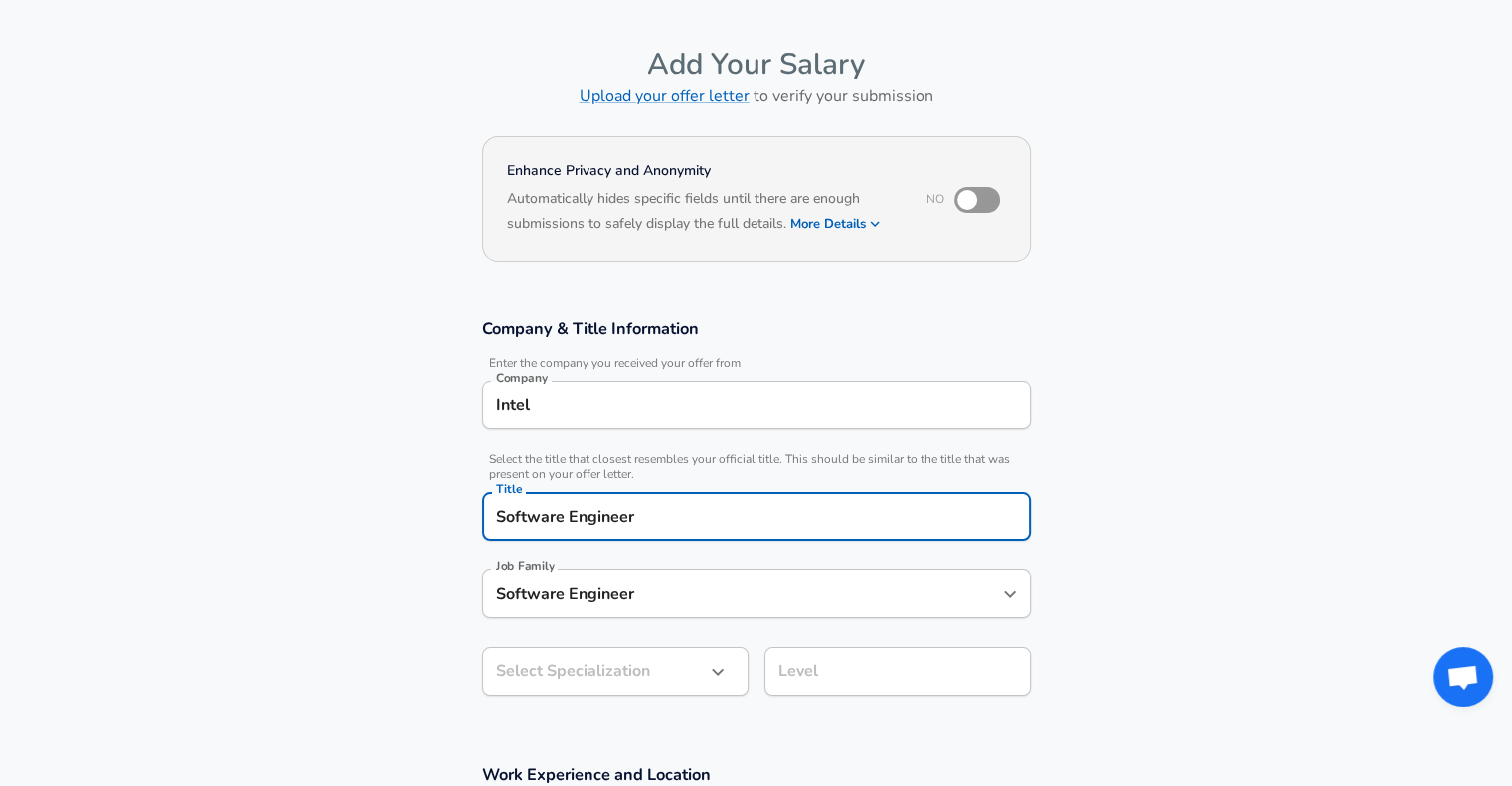 scroll, scrollTop: 119, scrollLeft: 0, axis: vertical 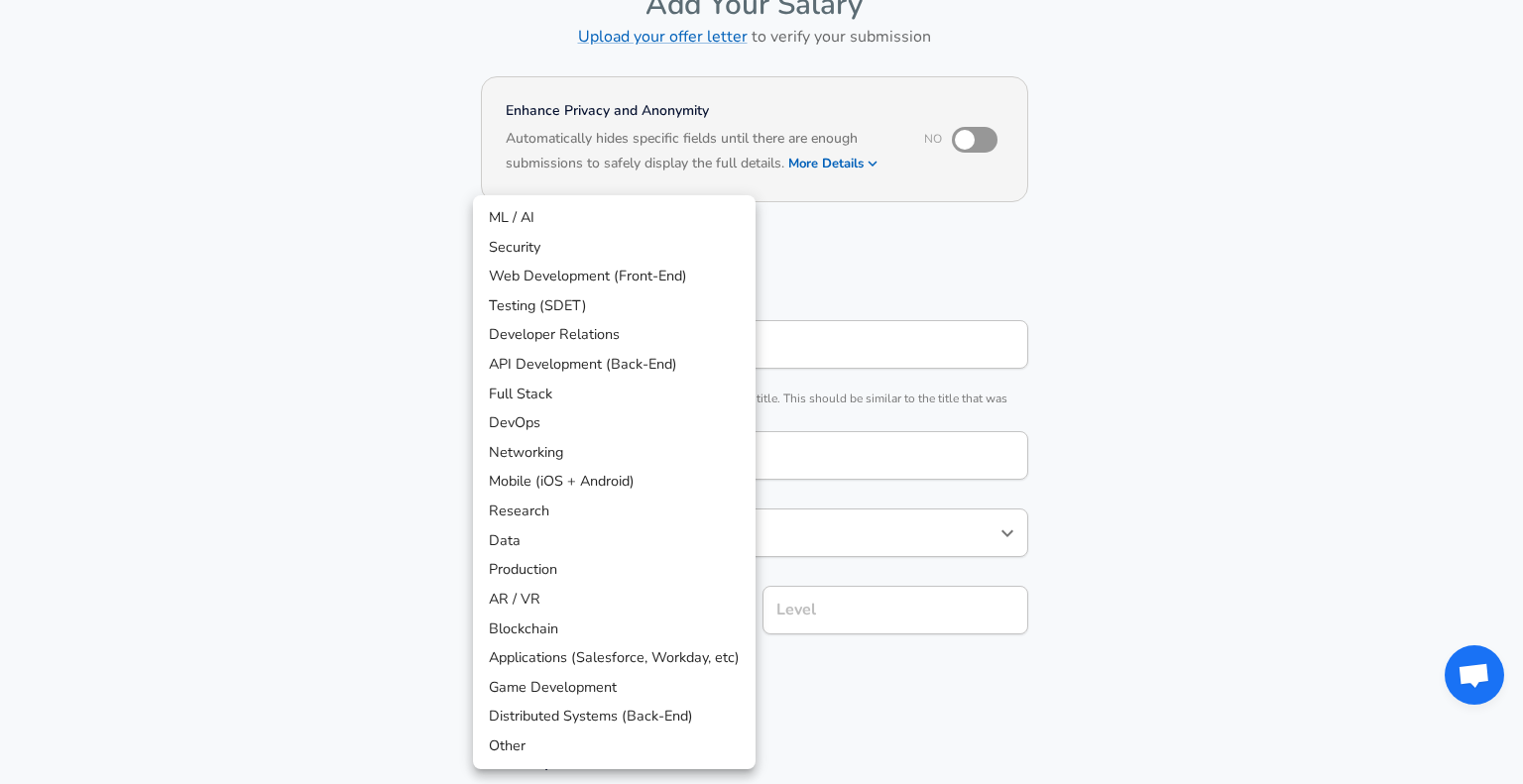 click on "Restart Add Your Salary Upload your offer letter   to verify your submission Enhance Privacy and Anonymity No Automatically hides specific fields until there are enough submissions to safely display the full details.   More Details Based on your submission and the data points that we have already collected, we will automatically hide and anonymize specific fields if there aren't enough data points to remain sufficiently anonymous. Company & Title Information   Enter the company you received your offer from Company Intel Company   Select the title that closest resembles your official title. This should be similar to the title that was present on your offer letter. Title Software Engineer Title Job Family Software Engineer Job Family   Select a Specialization that best fits your role. If you can't find one, select 'Other' to enter a custom specialization Select Specialization ​ Select Specialization Level Level Work Experience and Location These compensation details are from the perspective of a: New Offer" at bounding box center (762, 273) 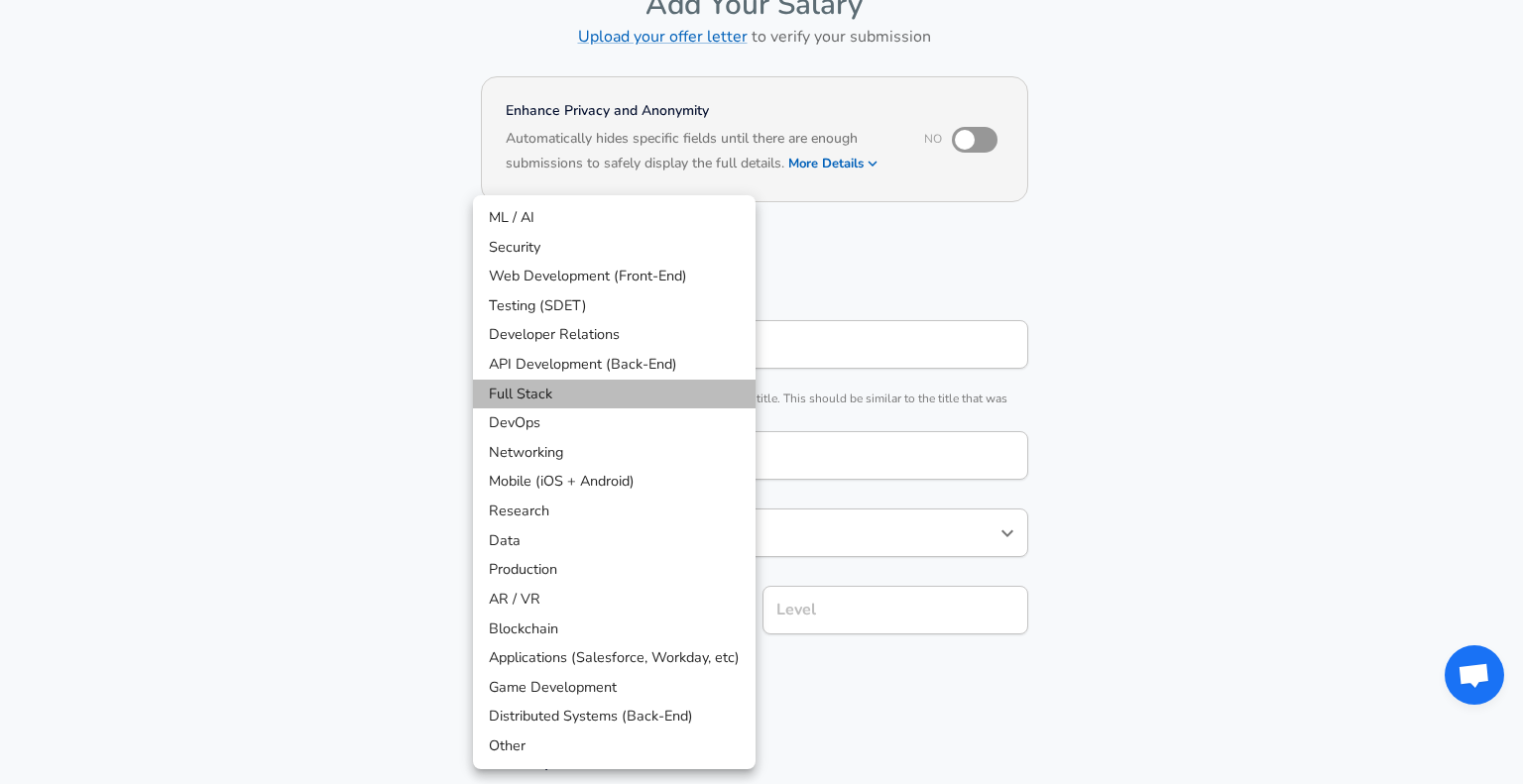 click on "Full Stack" at bounding box center [614, 394] 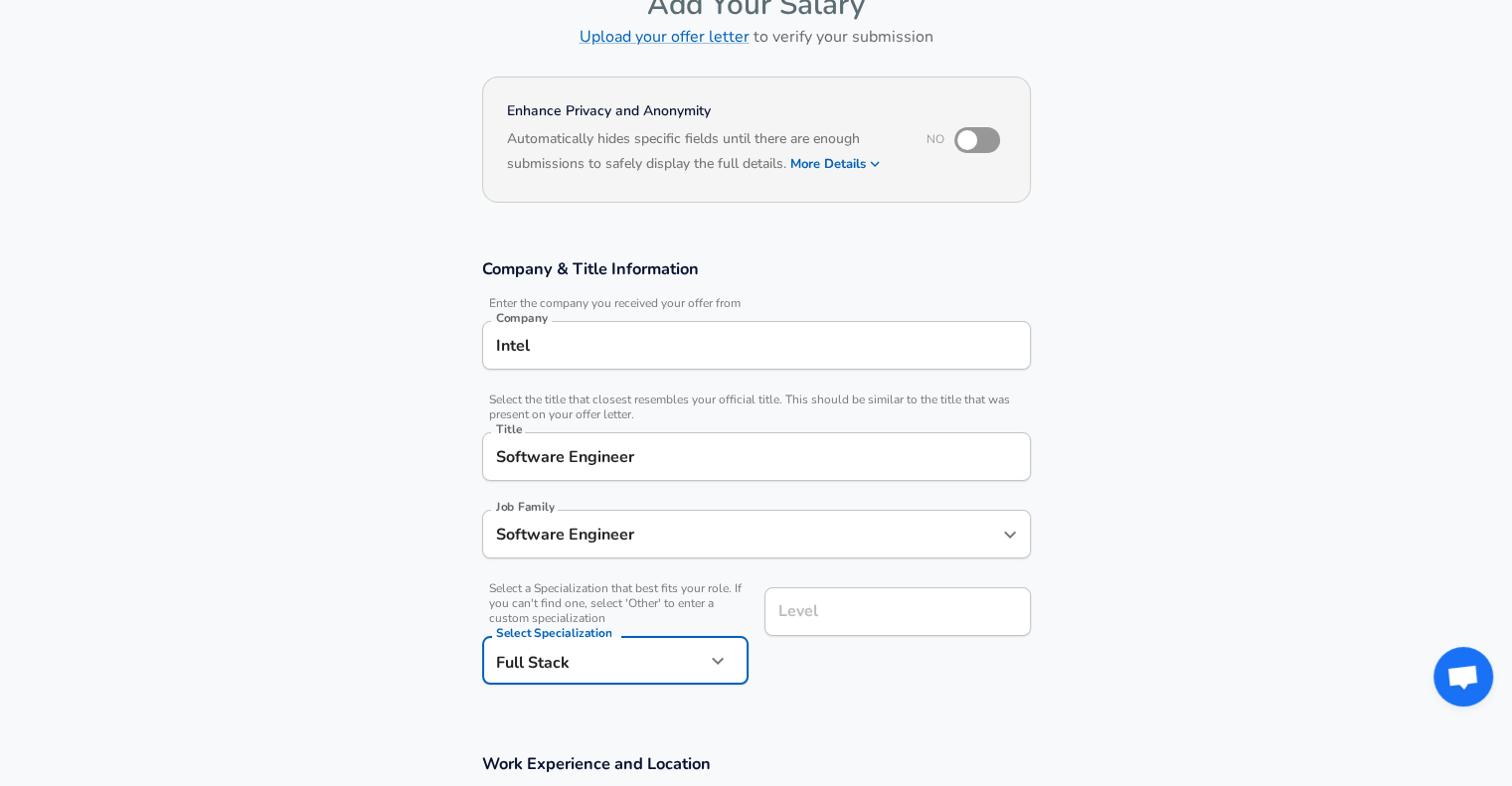 scroll, scrollTop: 159, scrollLeft: 0, axis: vertical 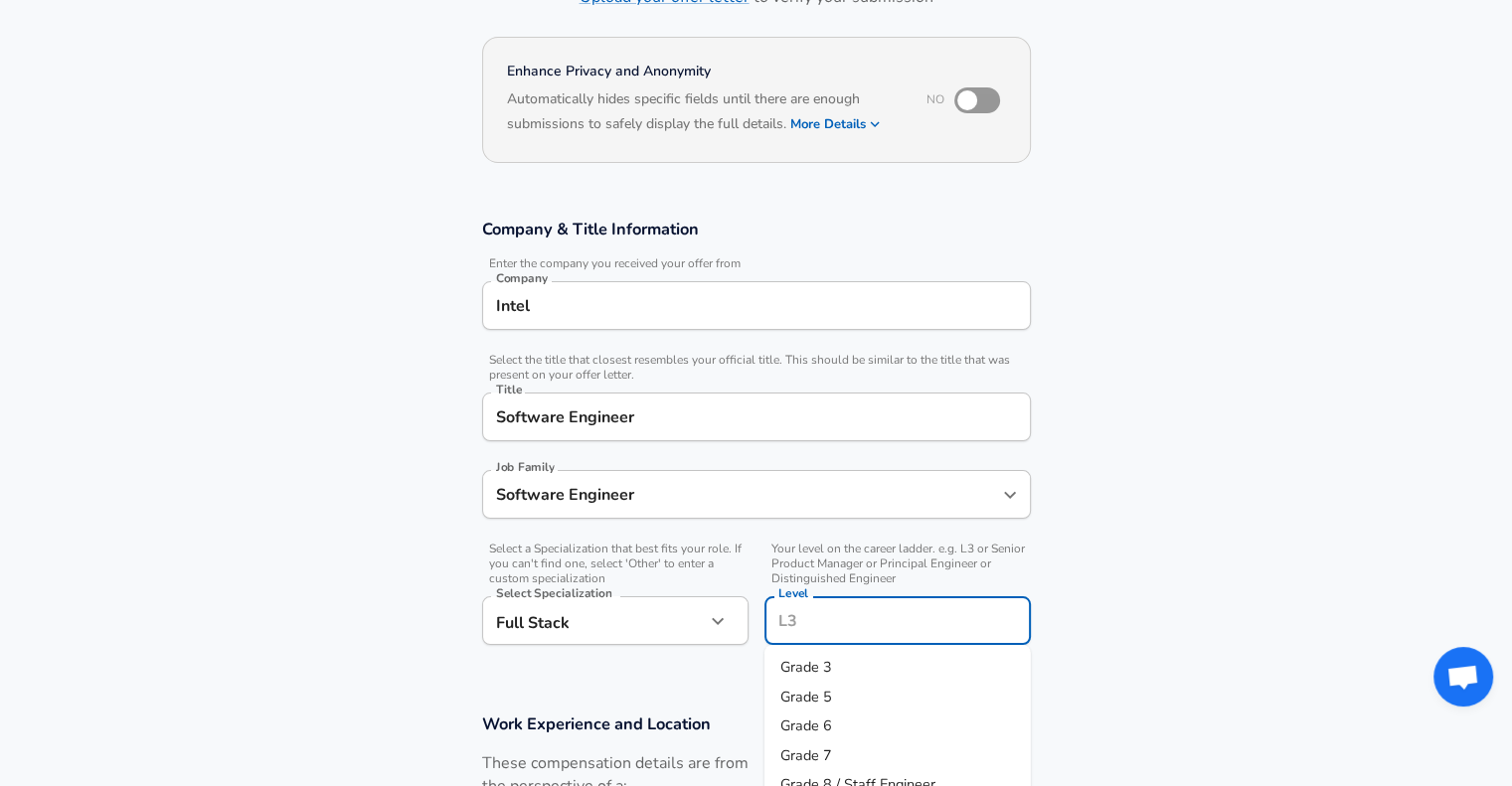 click on "Level" at bounding box center [898, 620] 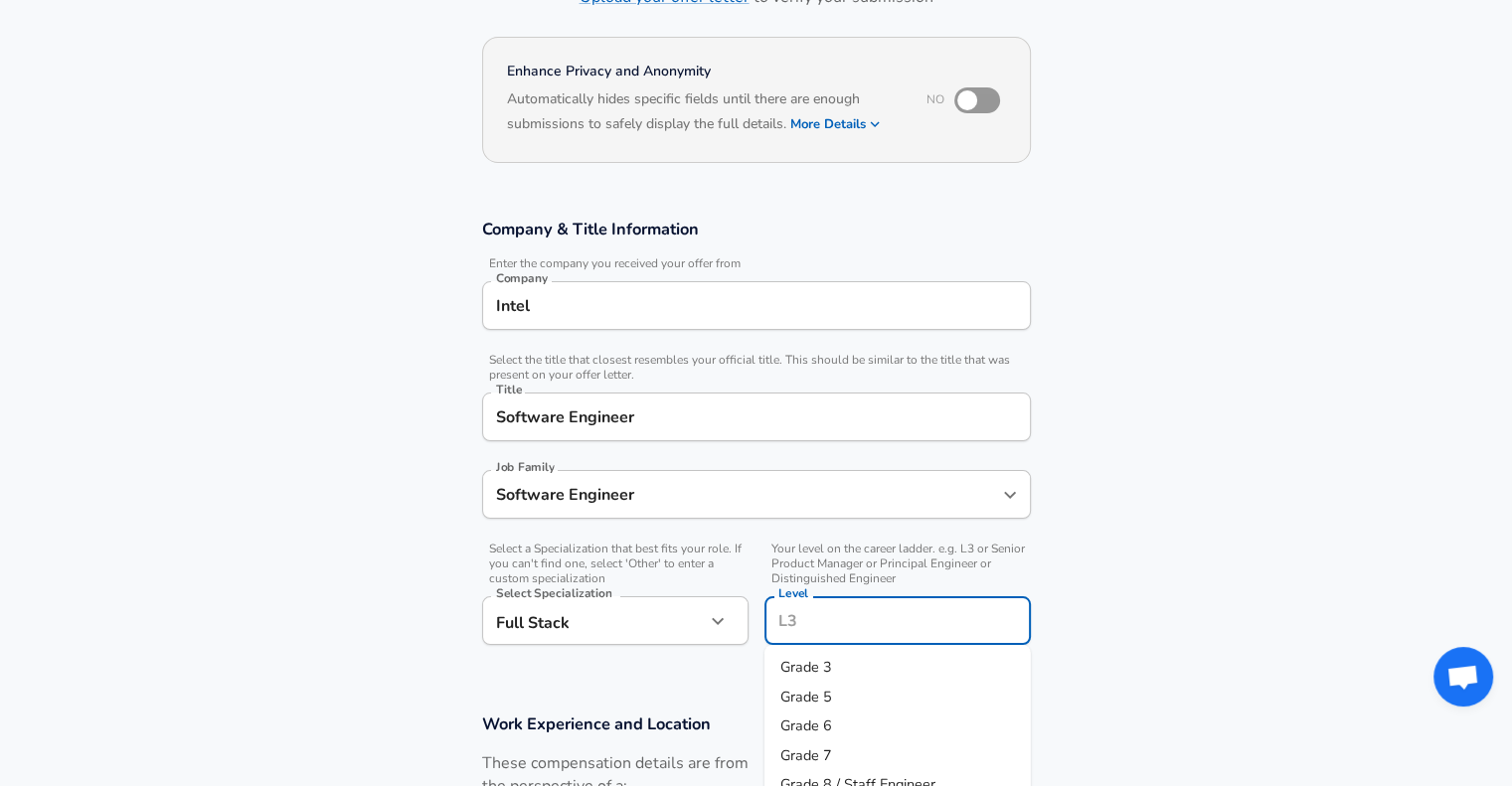 click on "Grade 8 / Staff Engineer" at bounding box center [858, 784] 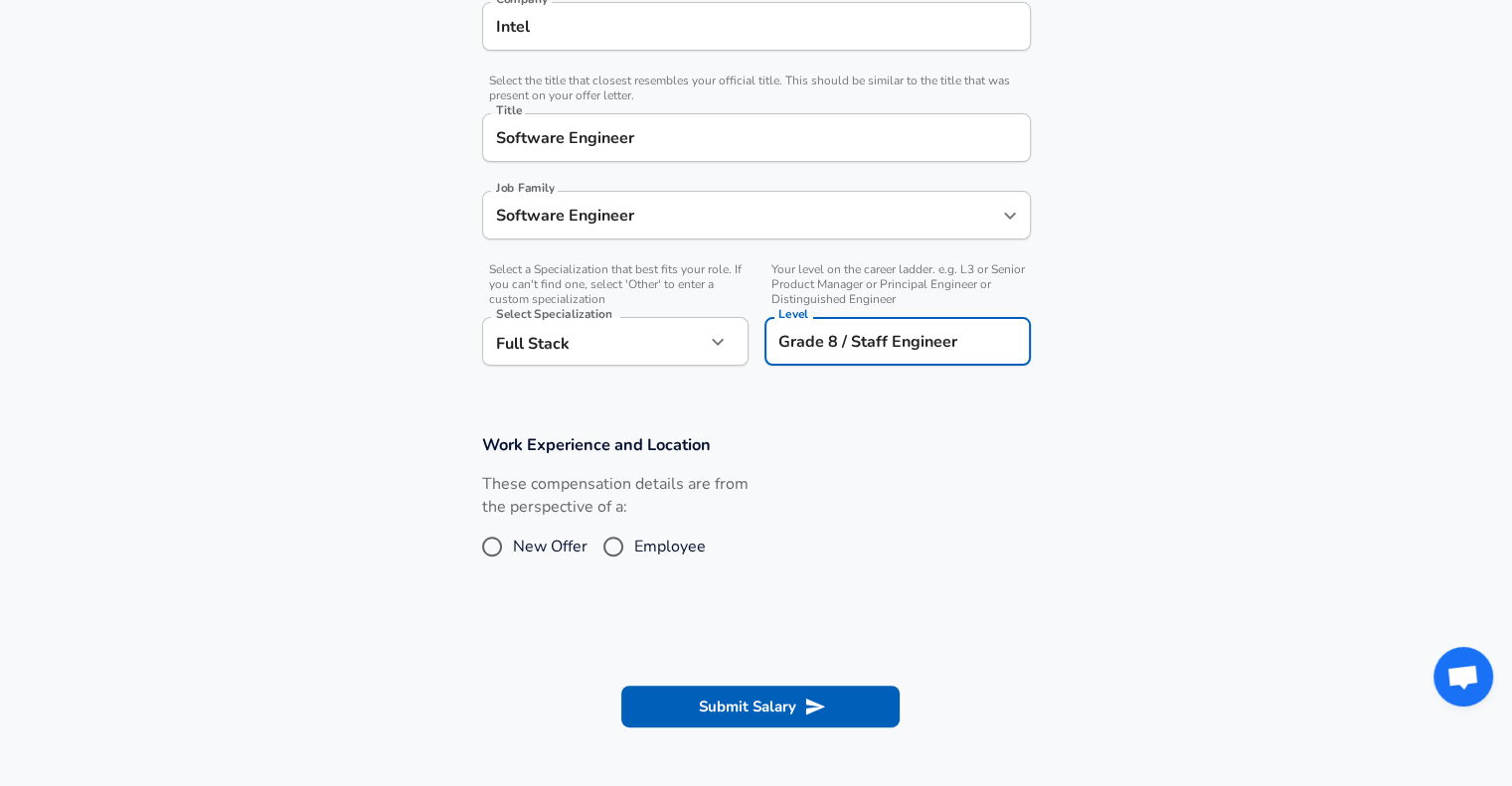 scroll, scrollTop: 449, scrollLeft: 0, axis: vertical 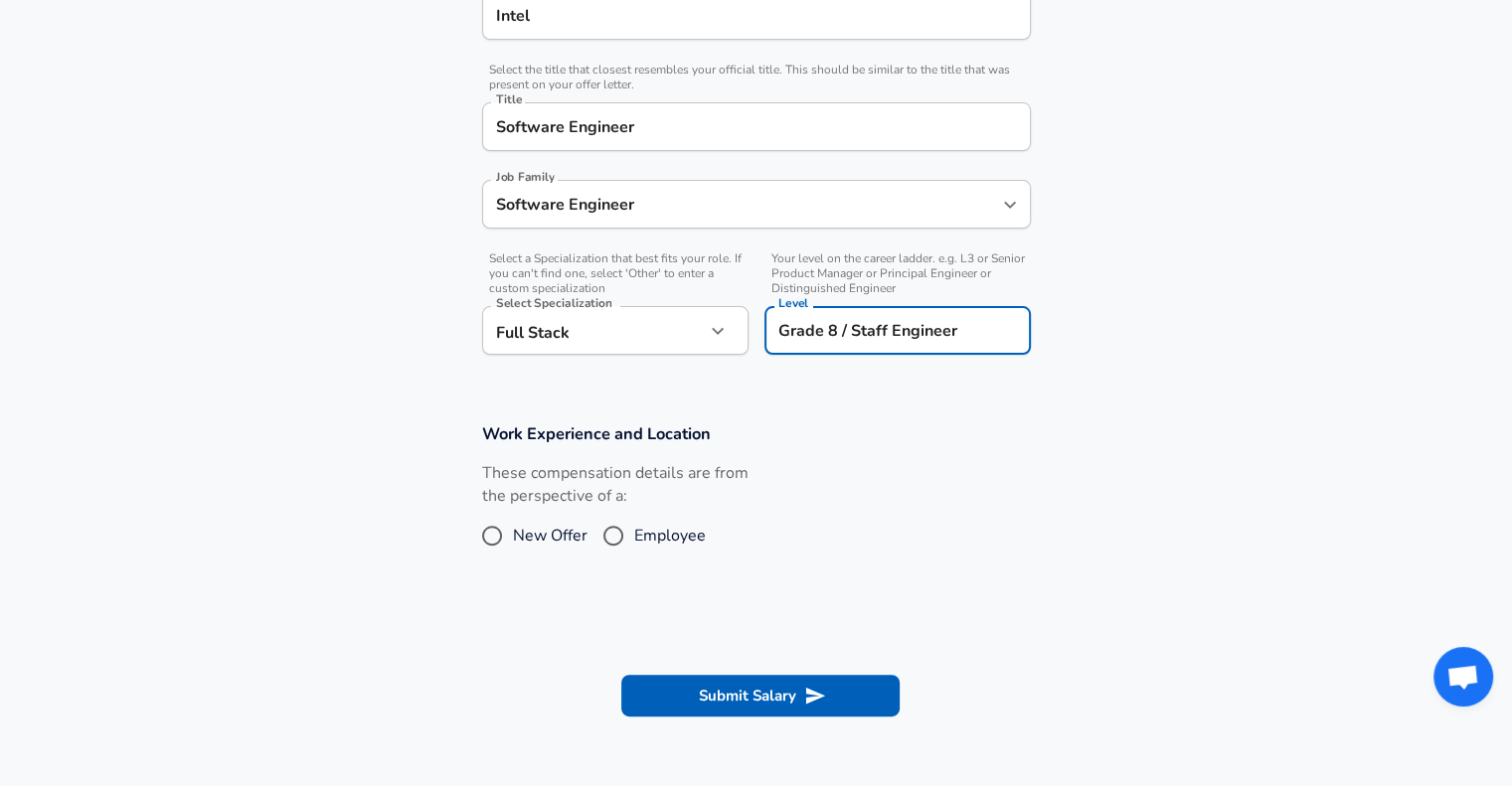 click on "Employee" at bounding box center (613, 536) 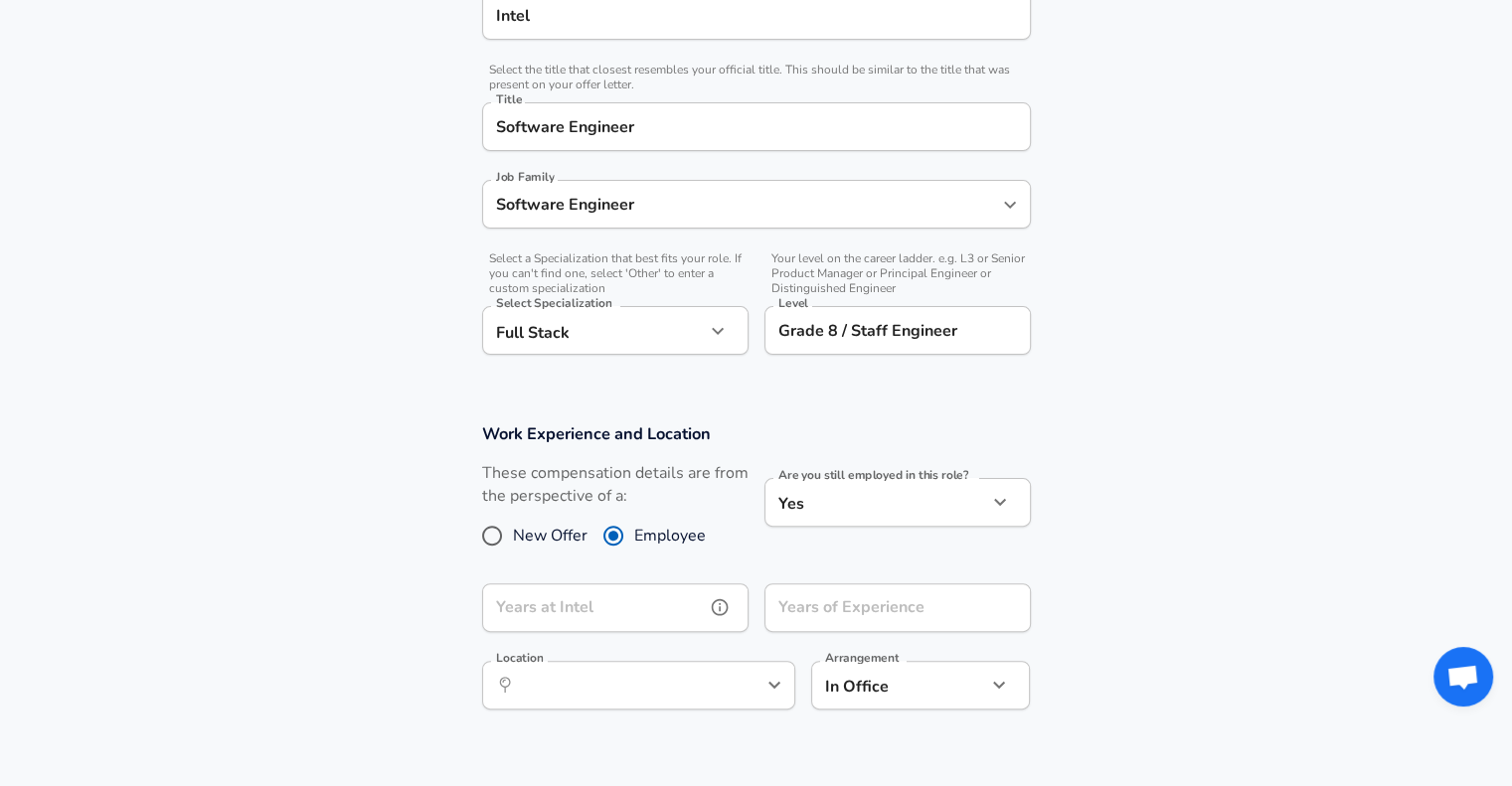 click on "Years at Intel" at bounding box center [593, 607] 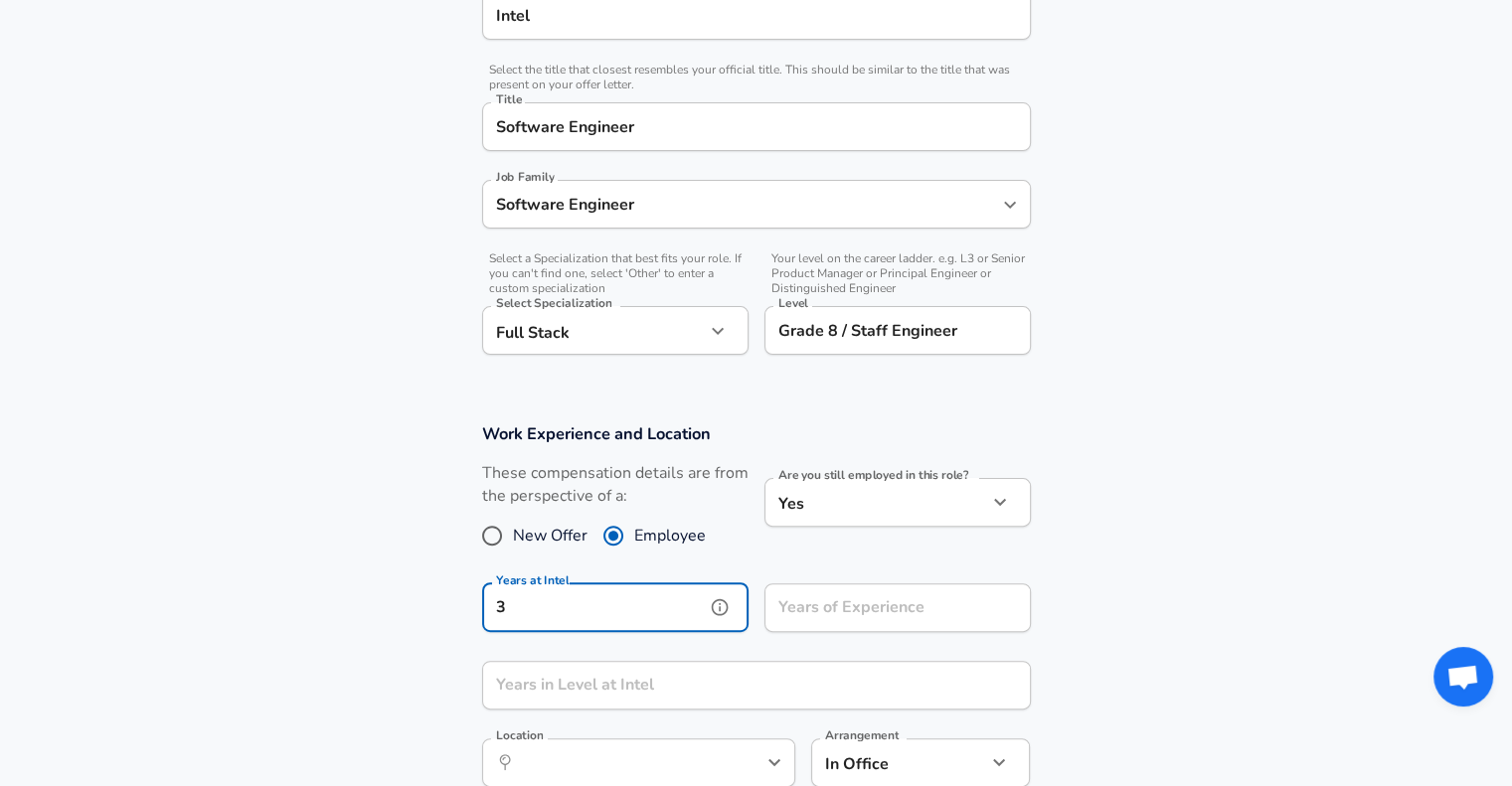 type on "3" 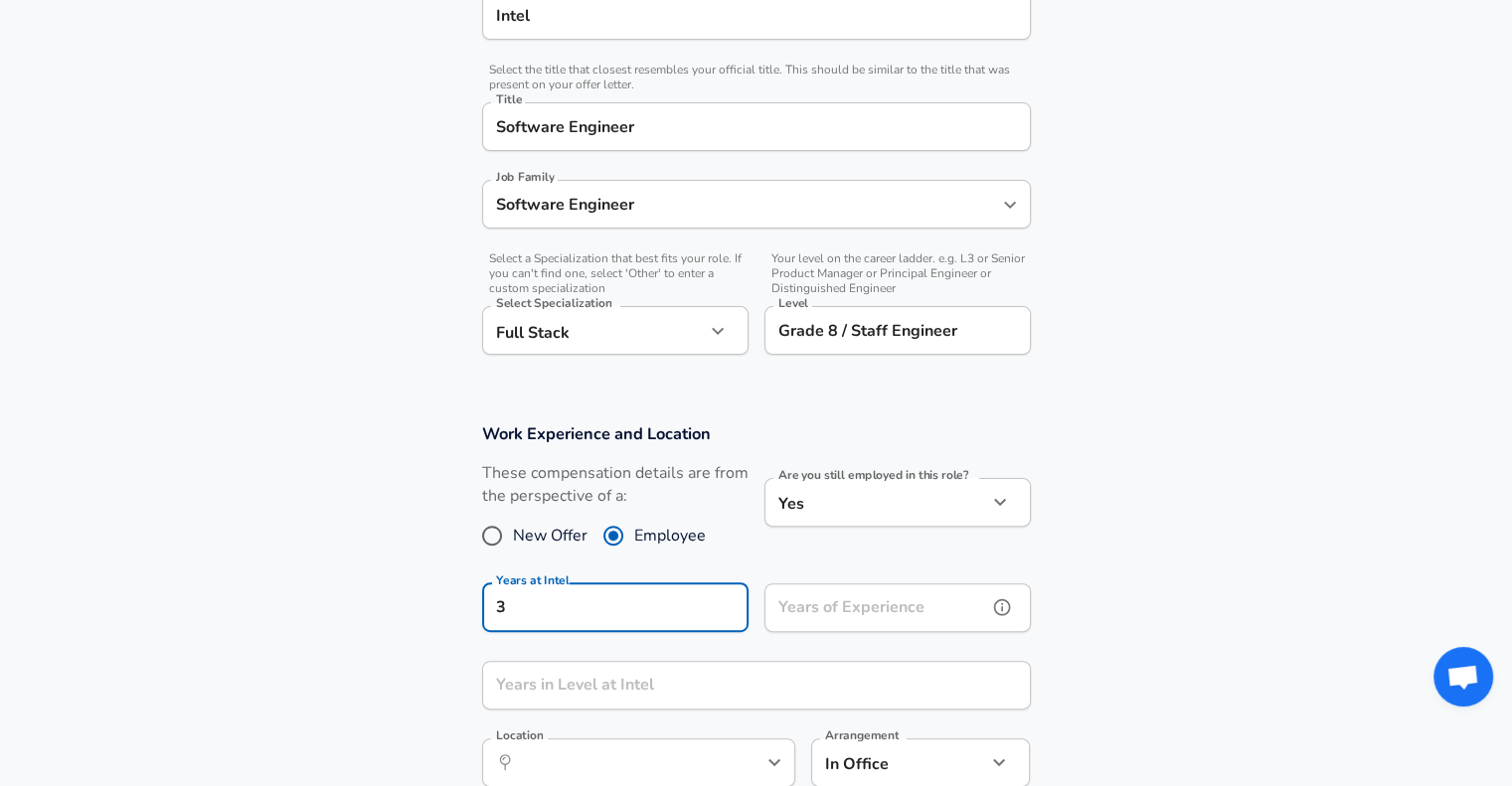 click on "Years of Experience" at bounding box center [876, 607] 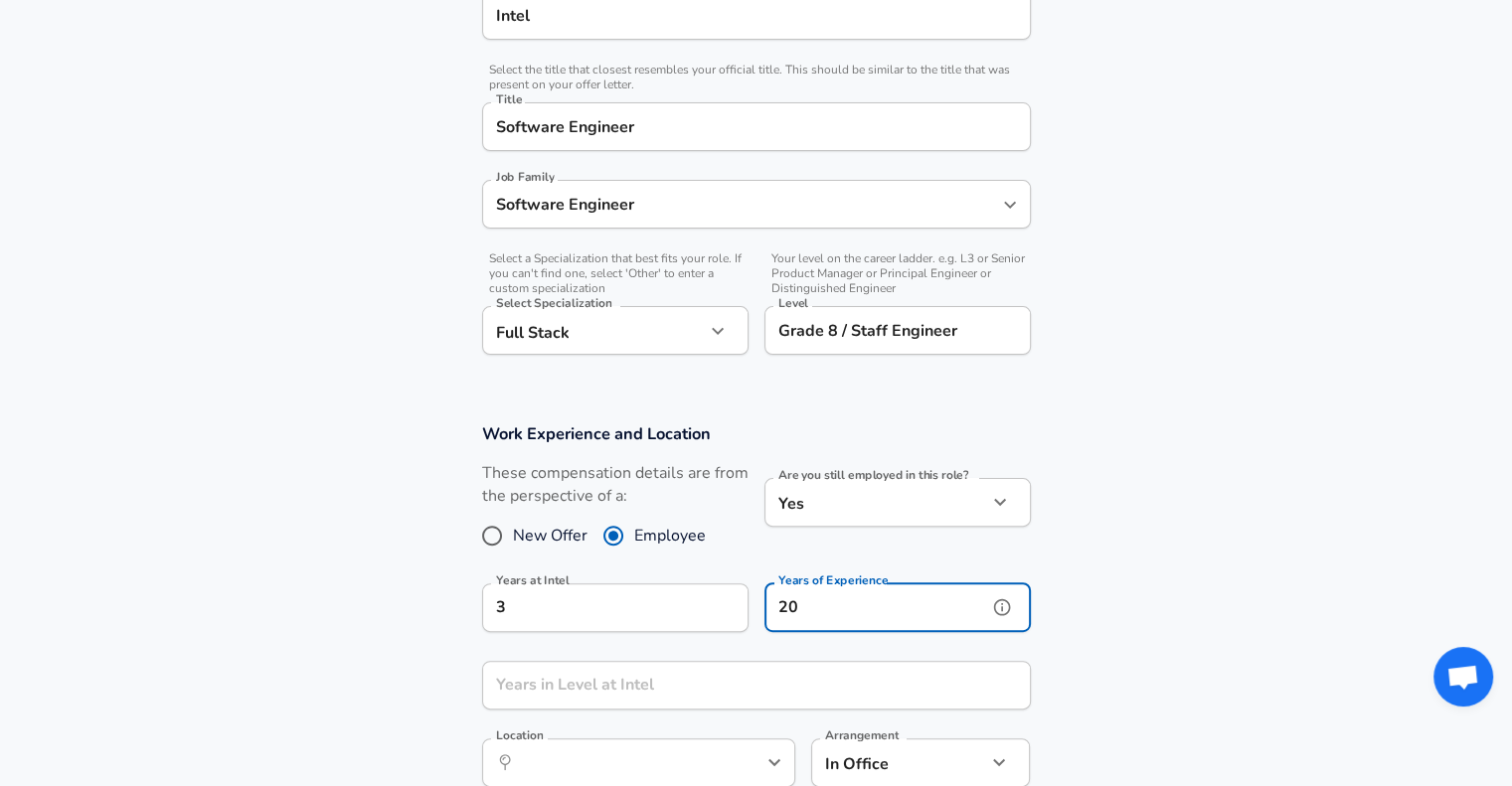 type on "20" 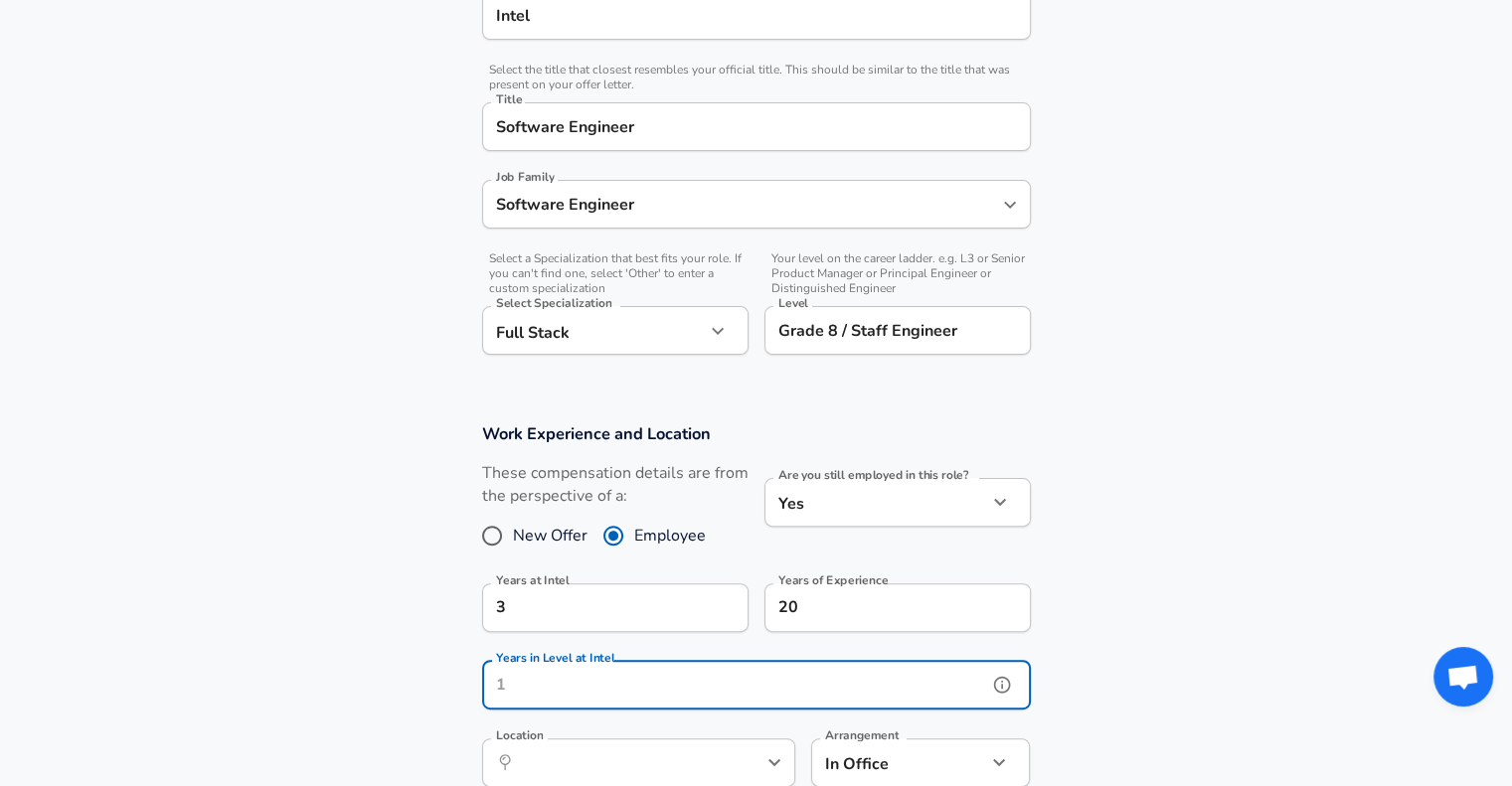 click on "Years in Level at Intel" at bounding box center (735, 685) 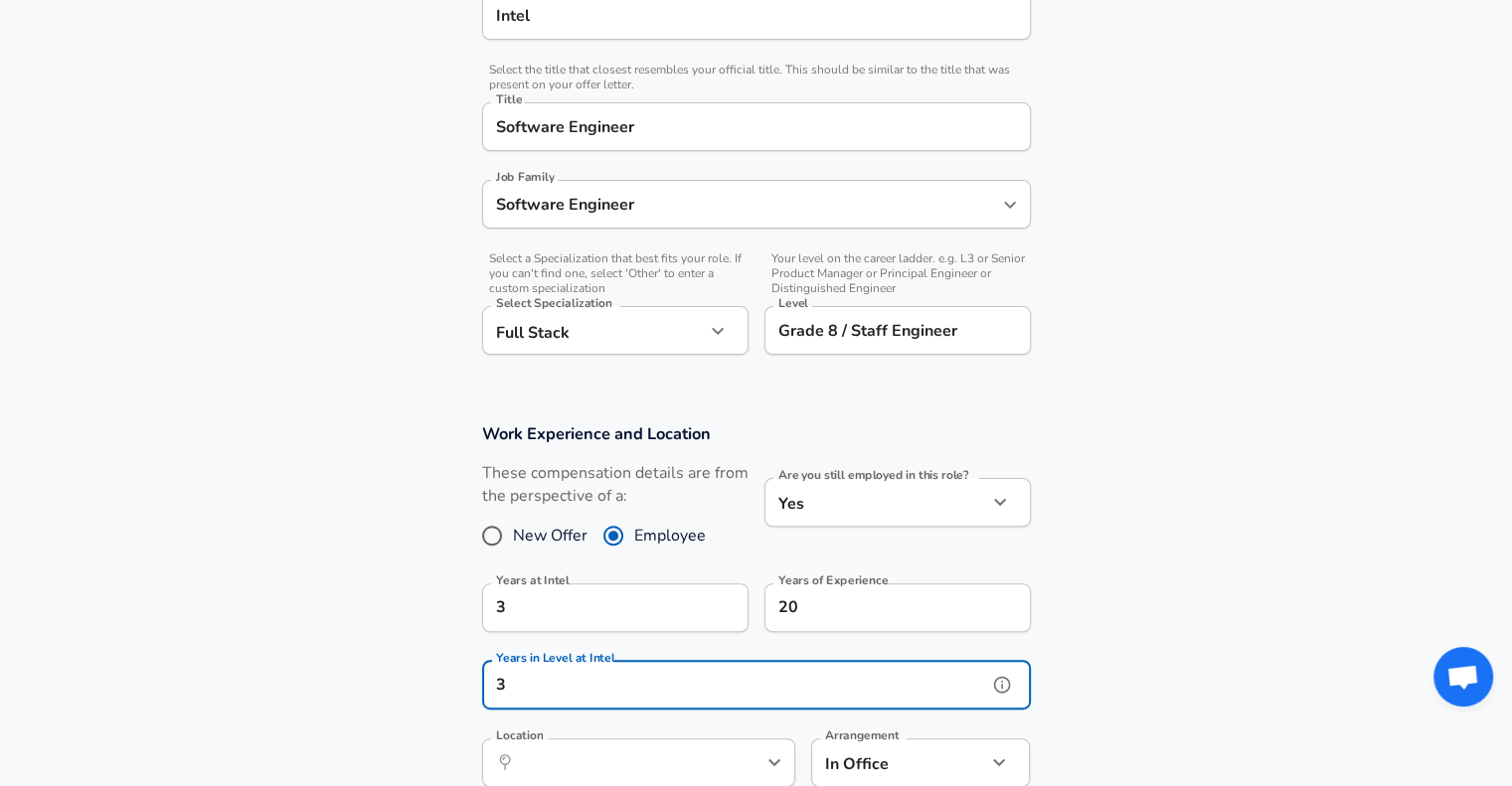 type on "3" 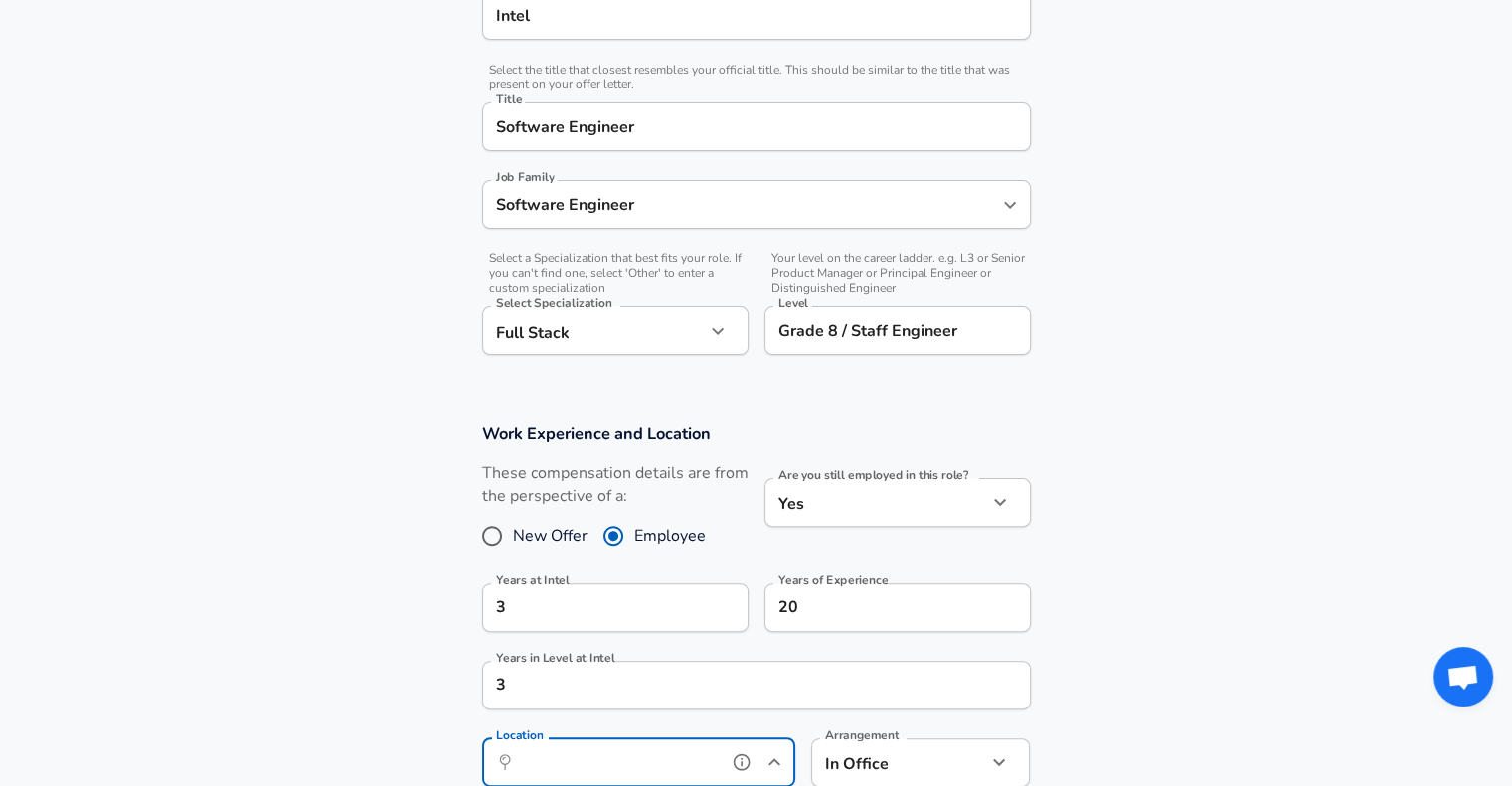 click on "Location" at bounding box center (616, 762) 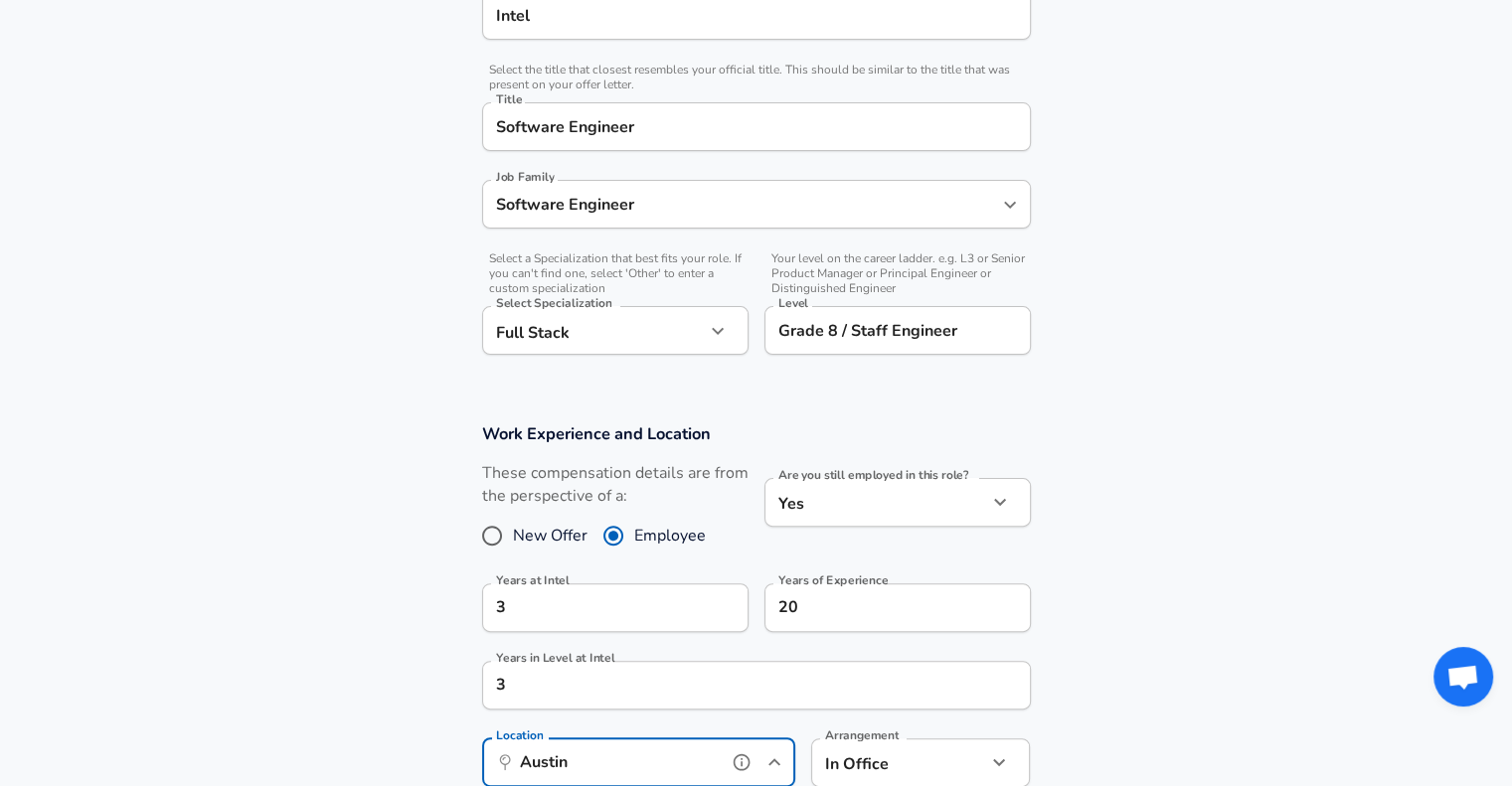 type on "Austin" 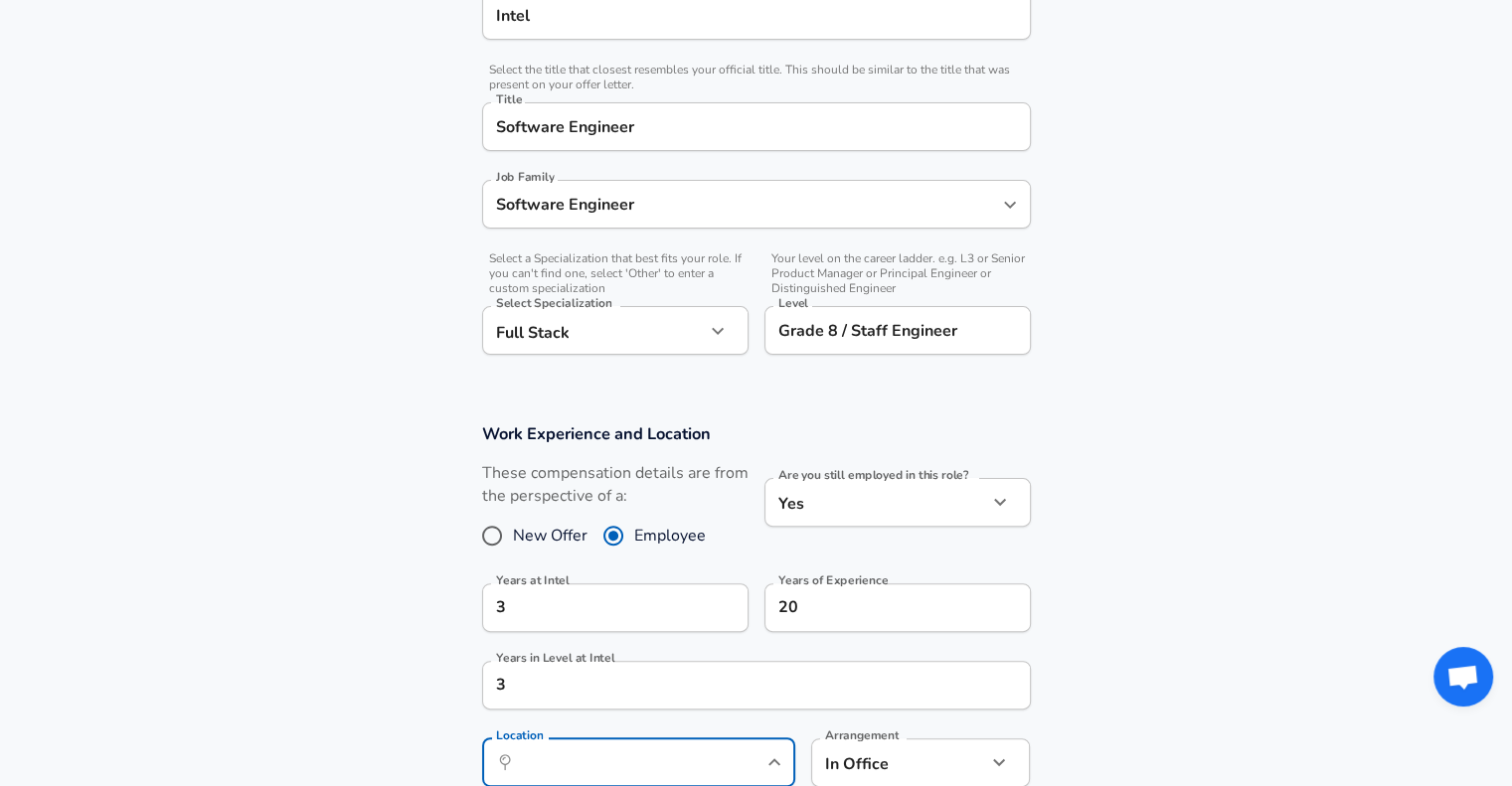 click on "Work Experience and Location These compensation details are from the perspective of a: New Offer Employee Are you still employed in this role? Yes yes Are you still employed in this role? Years at Intel 3 Years at Intel Years of Experience 20 Years of Experience Years in Level at Intel 3 Years in Level at Intel Location ​ Location [GEOGRAPHIC_DATA] , [GEOGRAPHIC_DATA] [GEOGRAPHIC_DATA] , [GEOGRAPHIC_DATA] [GEOGRAPHIC_DATA] , IN [GEOGRAPHIC_DATA] , [GEOGRAPHIC_DATA] [GEOGRAPHIC_DATA] , CO [GEOGRAPHIC_DATA], [GEOGRAPHIC_DATA] [GEOGRAPHIC_DATA] , [GEOGRAPHIC_DATA] [PERSON_NAME], [GEOGRAPHIC_DATA] [GEOGRAPHIC_DATA] , [GEOGRAPHIC_DATA] [GEOGRAPHIC_DATA] , [GEOGRAPHIC_DATA] [GEOGRAPHIC_DATA], [GEOGRAPHIC_DATA], [GEOGRAPHIC_DATA] [GEOGRAPHIC_DATA] , [GEOGRAPHIC_DATA] [GEOGRAPHIC_DATA] ville, [GEOGRAPHIC_DATA] Arrangement In Office office Arrangement" at bounding box center (756, 615) 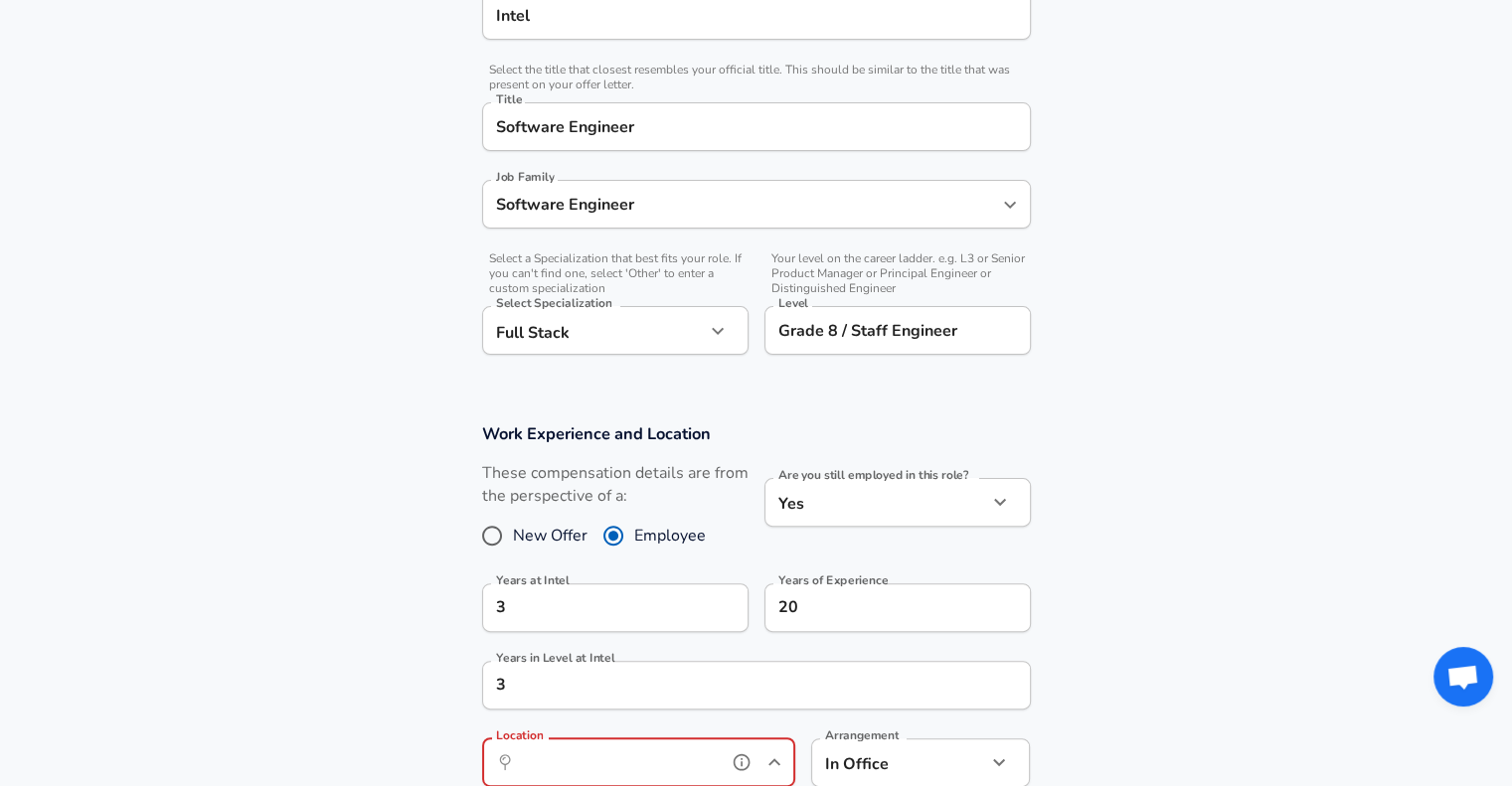 click on "Location" at bounding box center [616, 762] 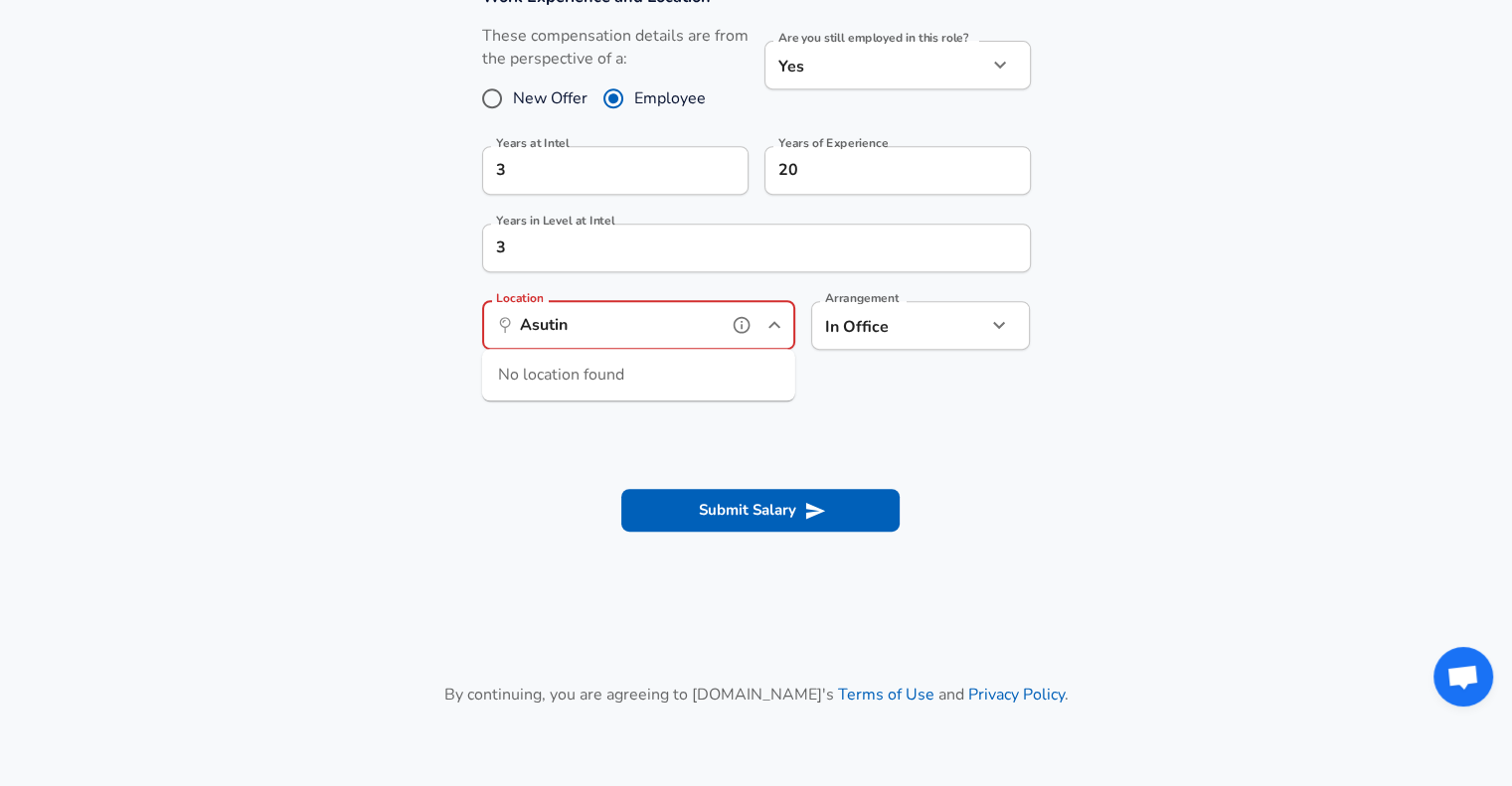 scroll, scrollTop: 890, scrollLeft: 0, axis: vertical 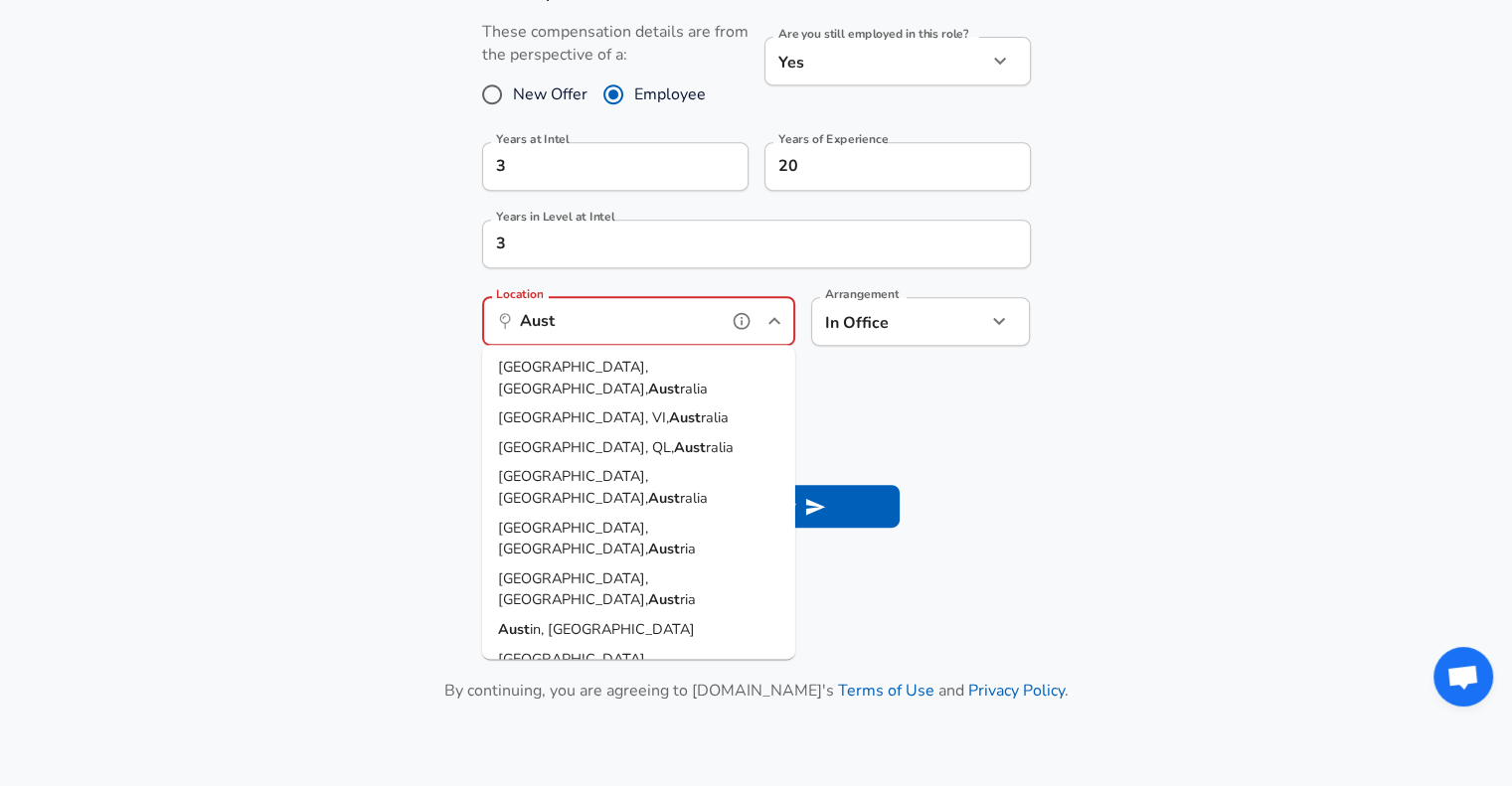 click on "Aust" at bounding box center (514, 629) 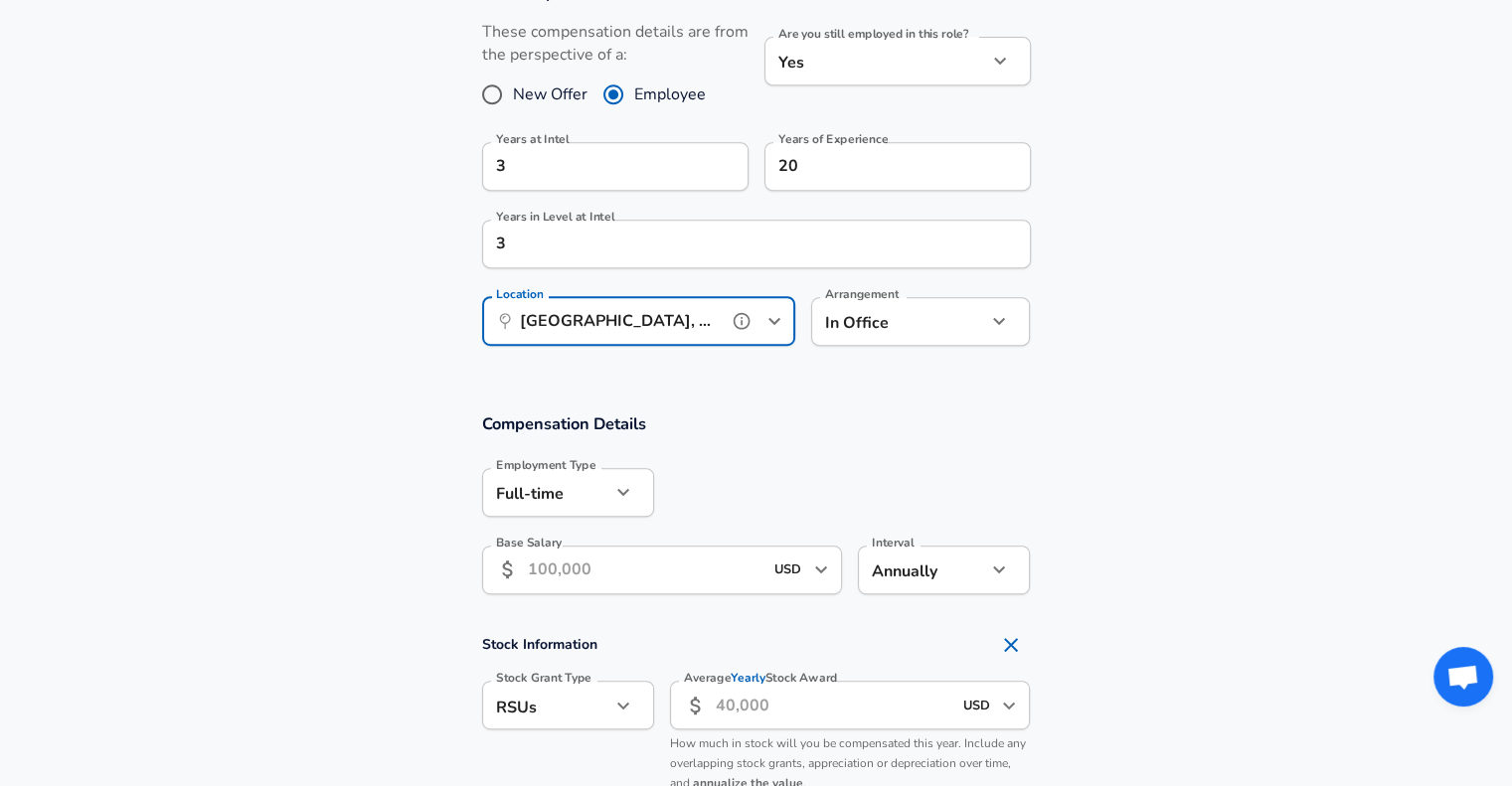 type on "[GEOGRAPHIC_DATA], [GEOGRAPHIC_DATA]" 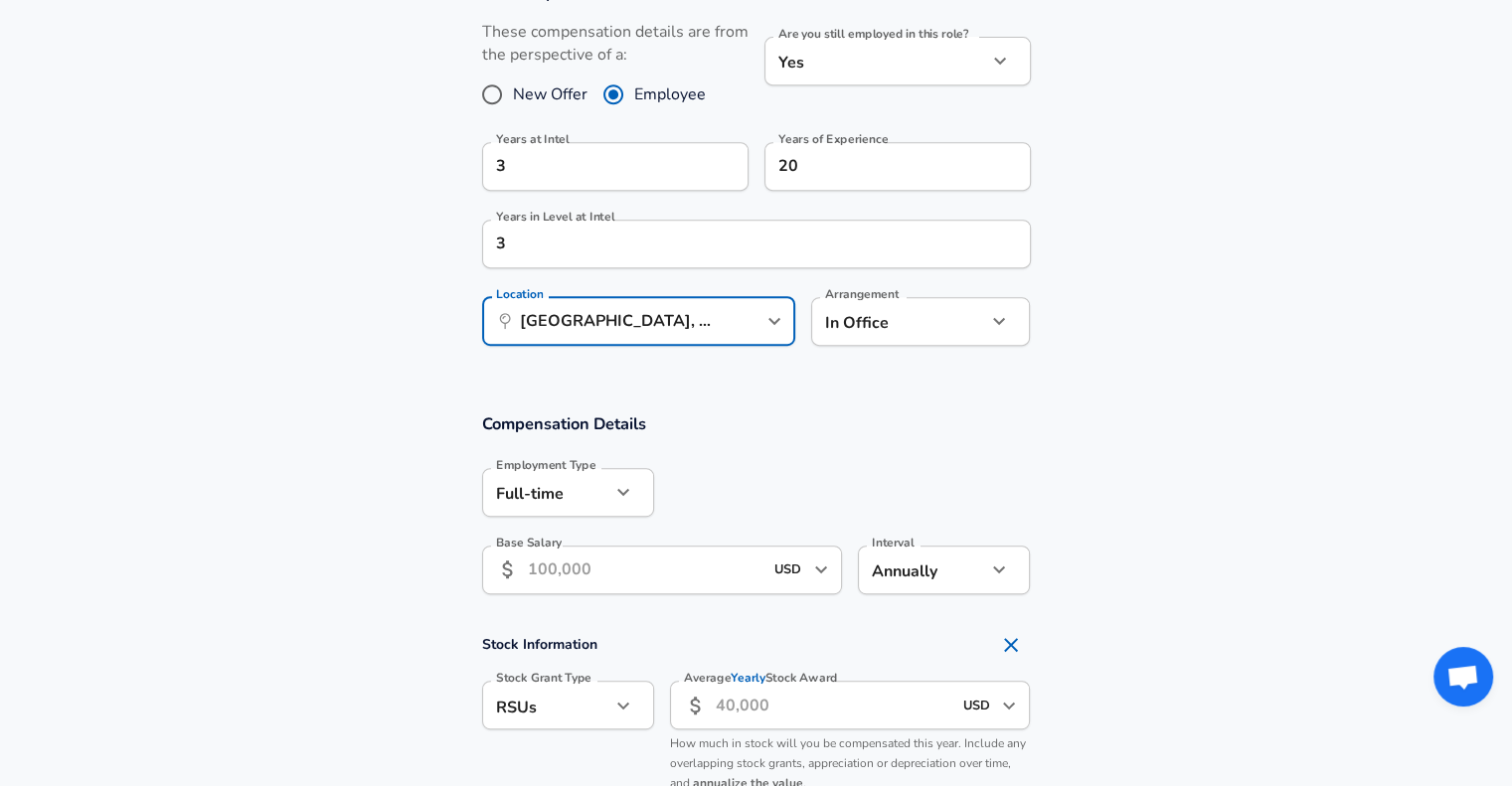 click on "Restart Add Your Salary Upload your offer letter   to verify your submission Enhance Privacy and Anonymity No Automatically hides specific fields until there are enough submissions to safely display the full details.   More Details Based on your submission and the data points that we have already collected, we will automatically hide and anonymize specific fields if there aren't enough data points to remain sufficiently anonymous. Company & Title Information   Enter the company you received your offer from Company Intel Company   Select the title that closest resembles your official title. This should be similar to the title that was present on your offer letter. Title Software Engineer Title Job Family Software Engineer Job Family   Select a Specialization that best fits your role. If you can't find one, select 'Other' to enter a custom specialization Select Specialization Full Stack Full Stack Select Specialization   Level Grade 8 / Staff Engineer Level Work Experience and Location New Offer Employee Yes 3" at bounding box center (756, -498) 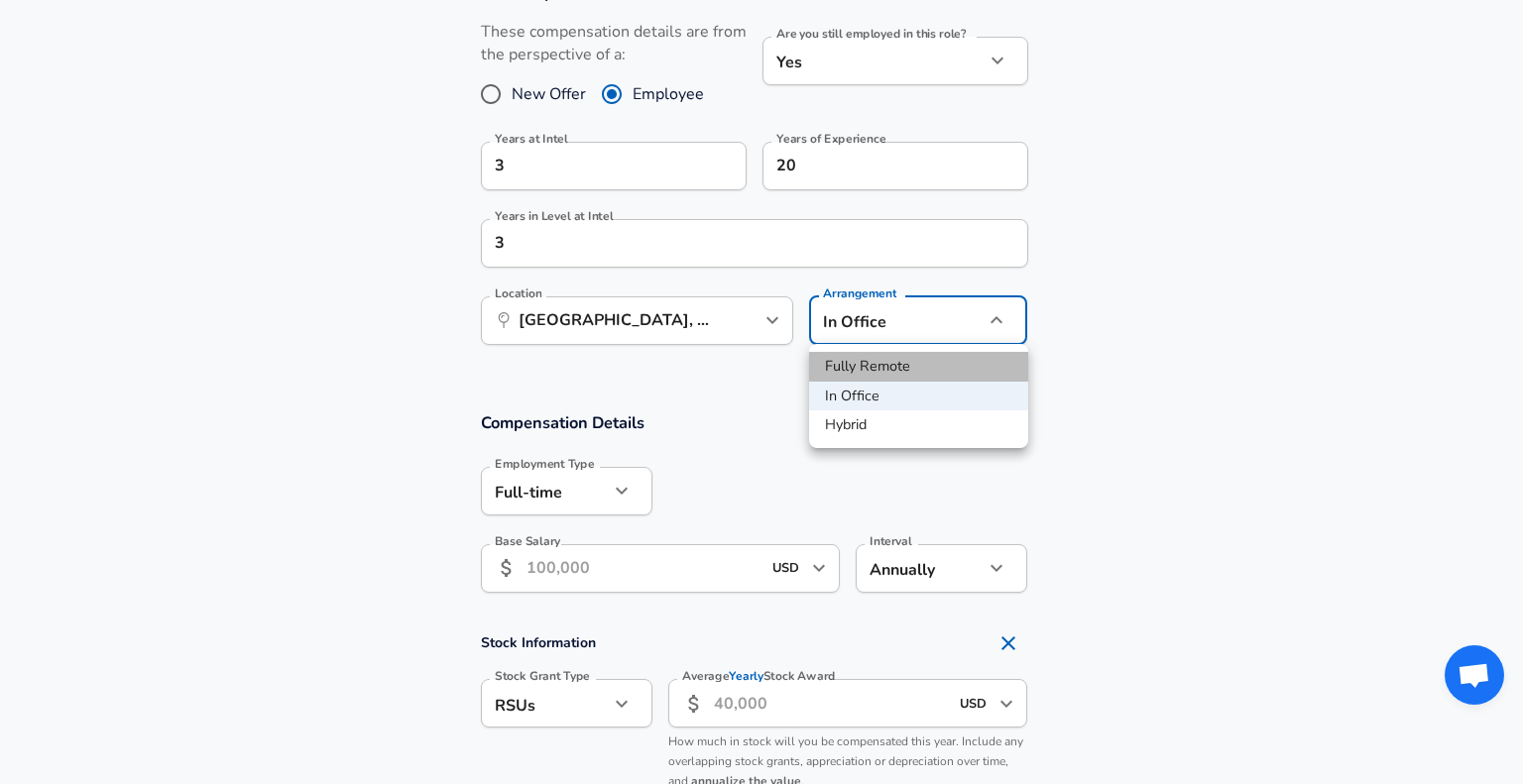 click on "Fully Remote" at bounding box center (918, 367) 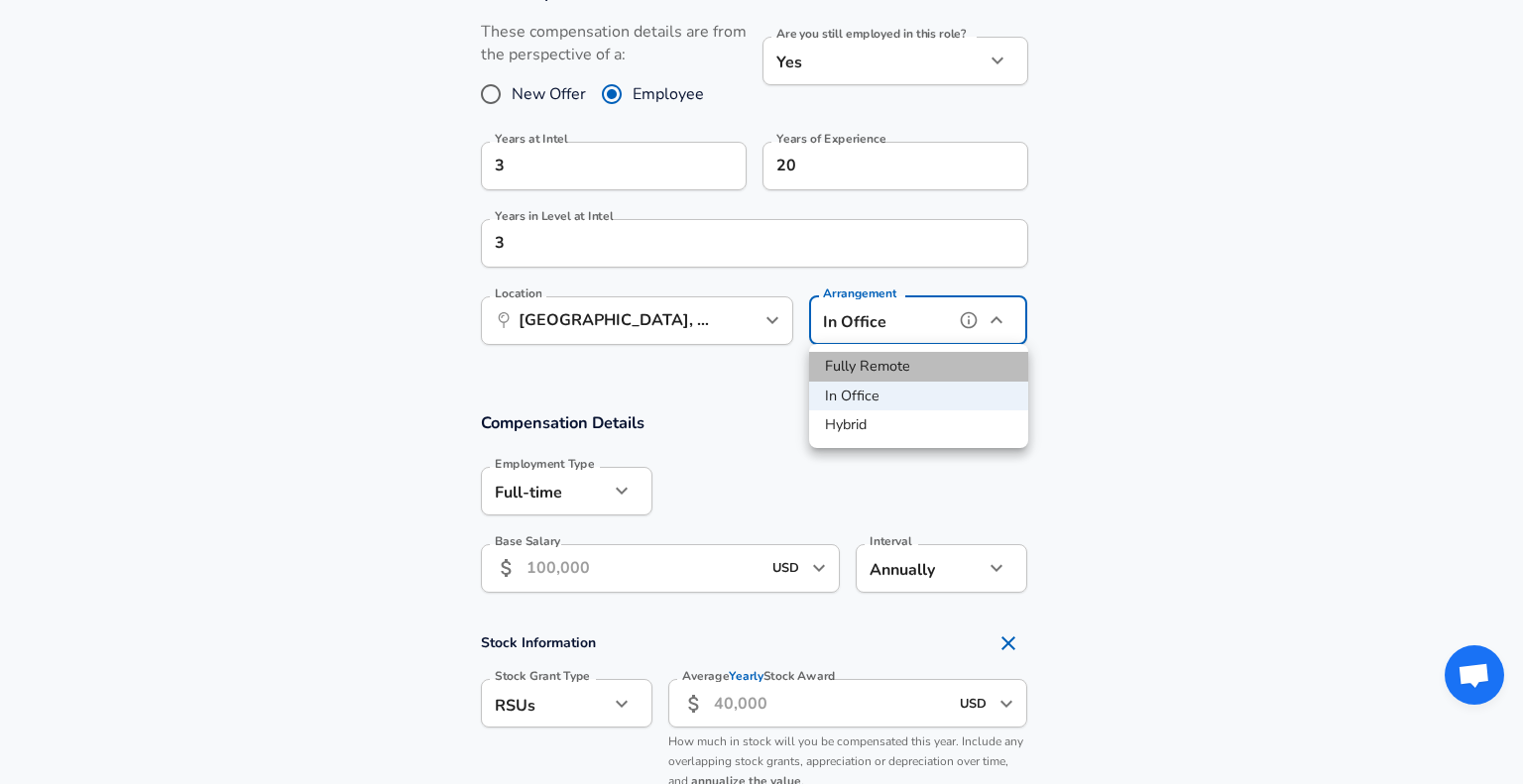 type on "remote" 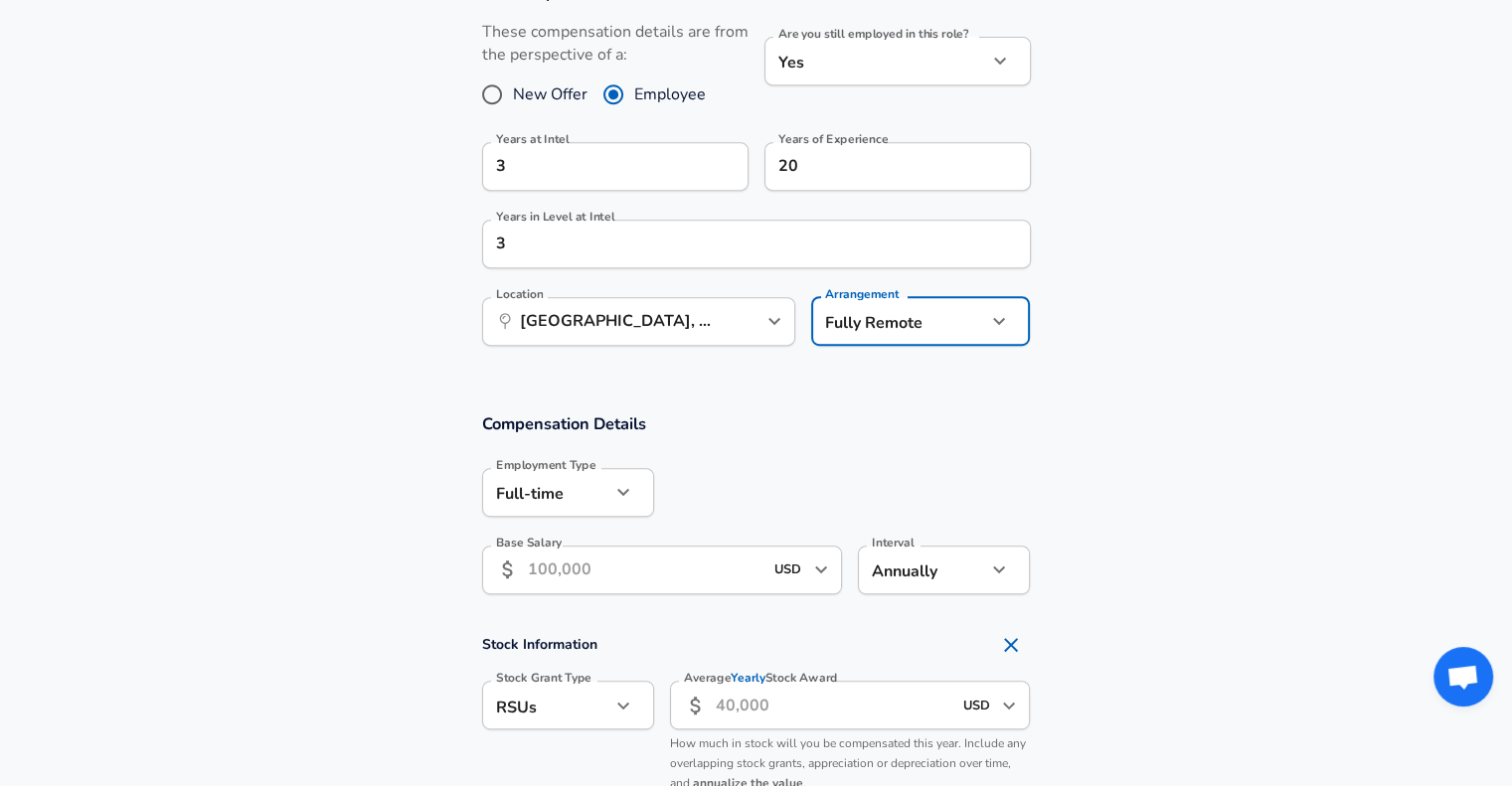 click on "Base Salary" at bounding box center (645, 569) 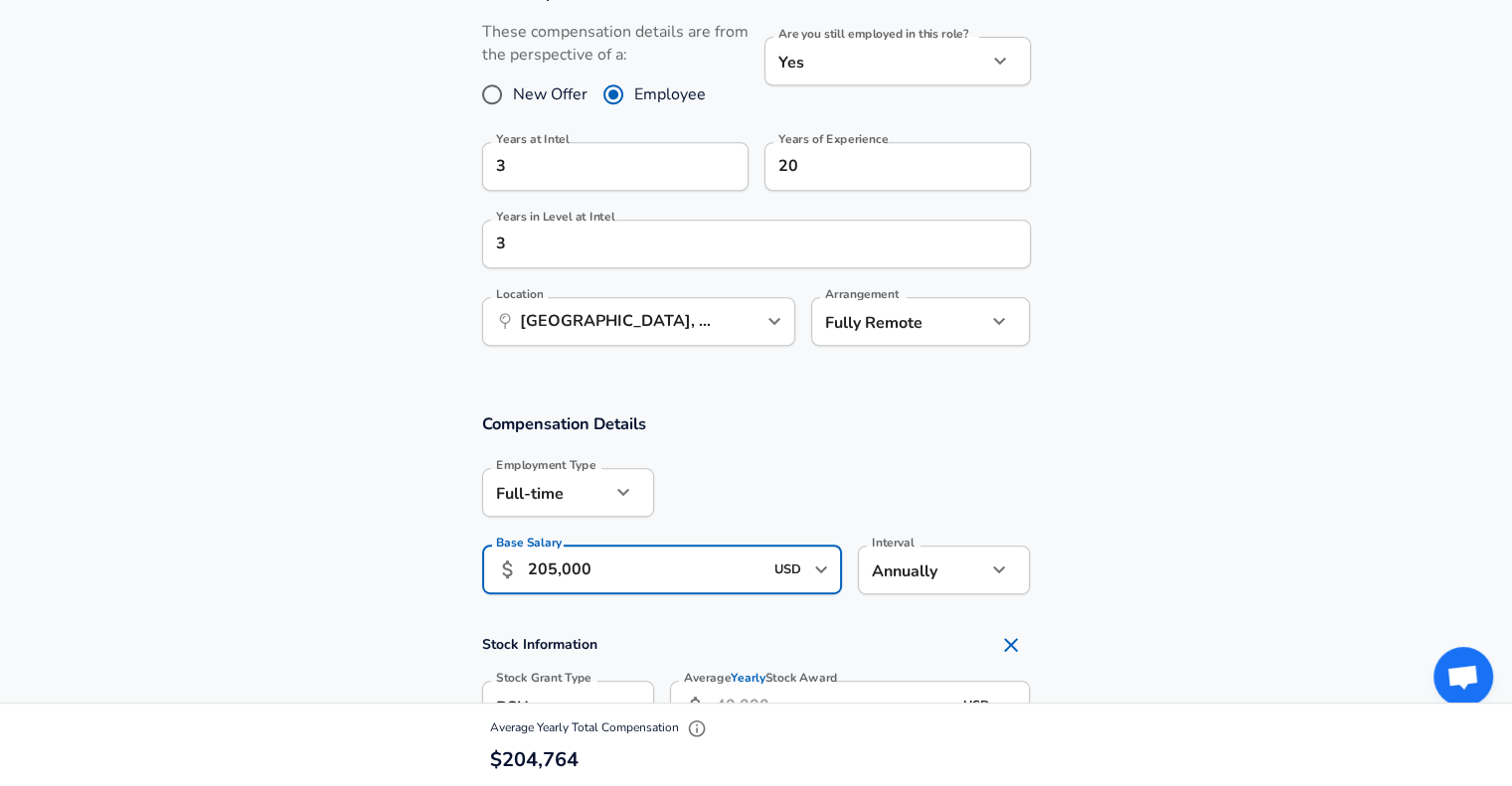 type on "205,000" 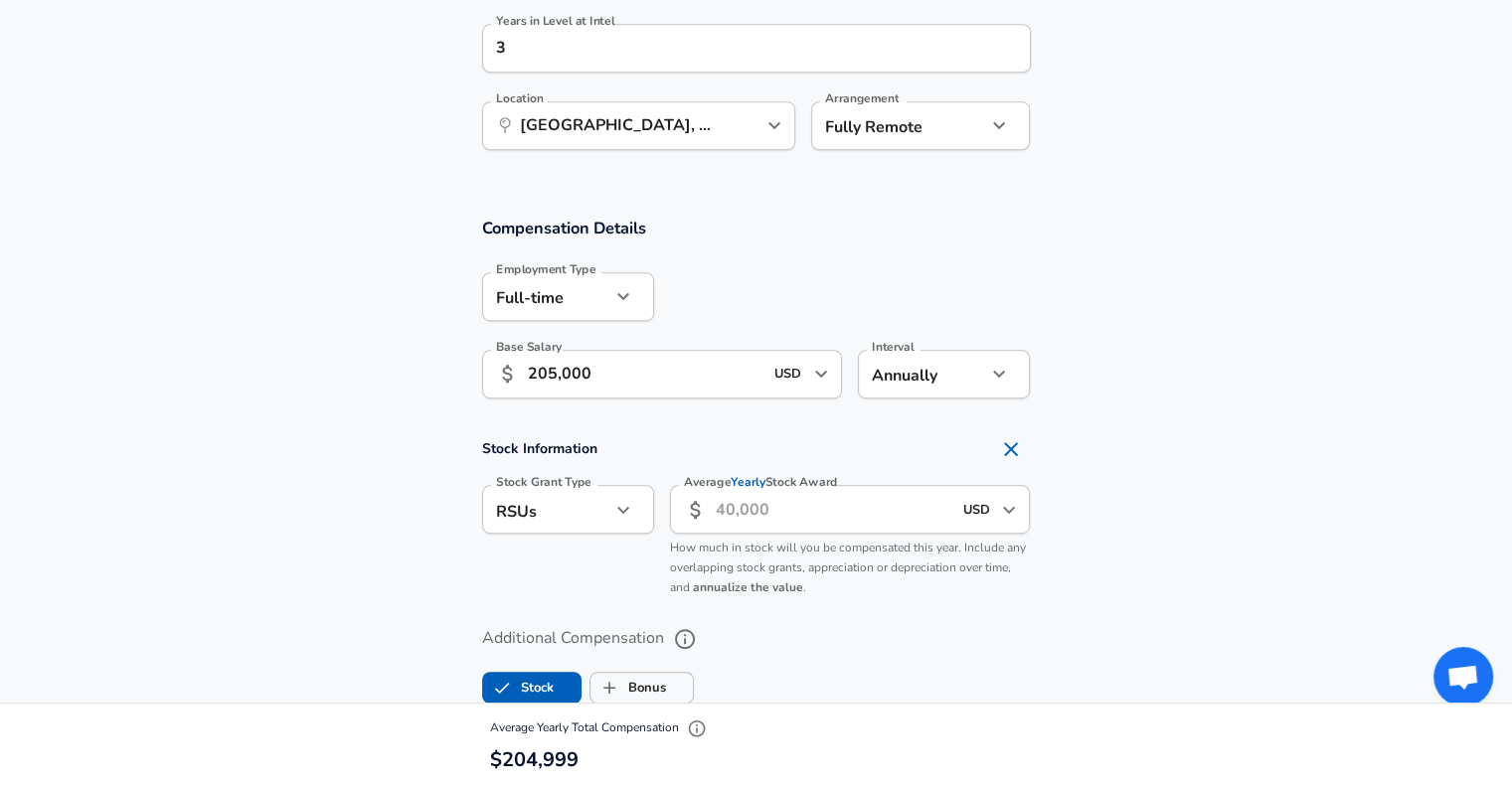scroll, scrollTop: 1093, scrollLeft: 0, axis: vertical 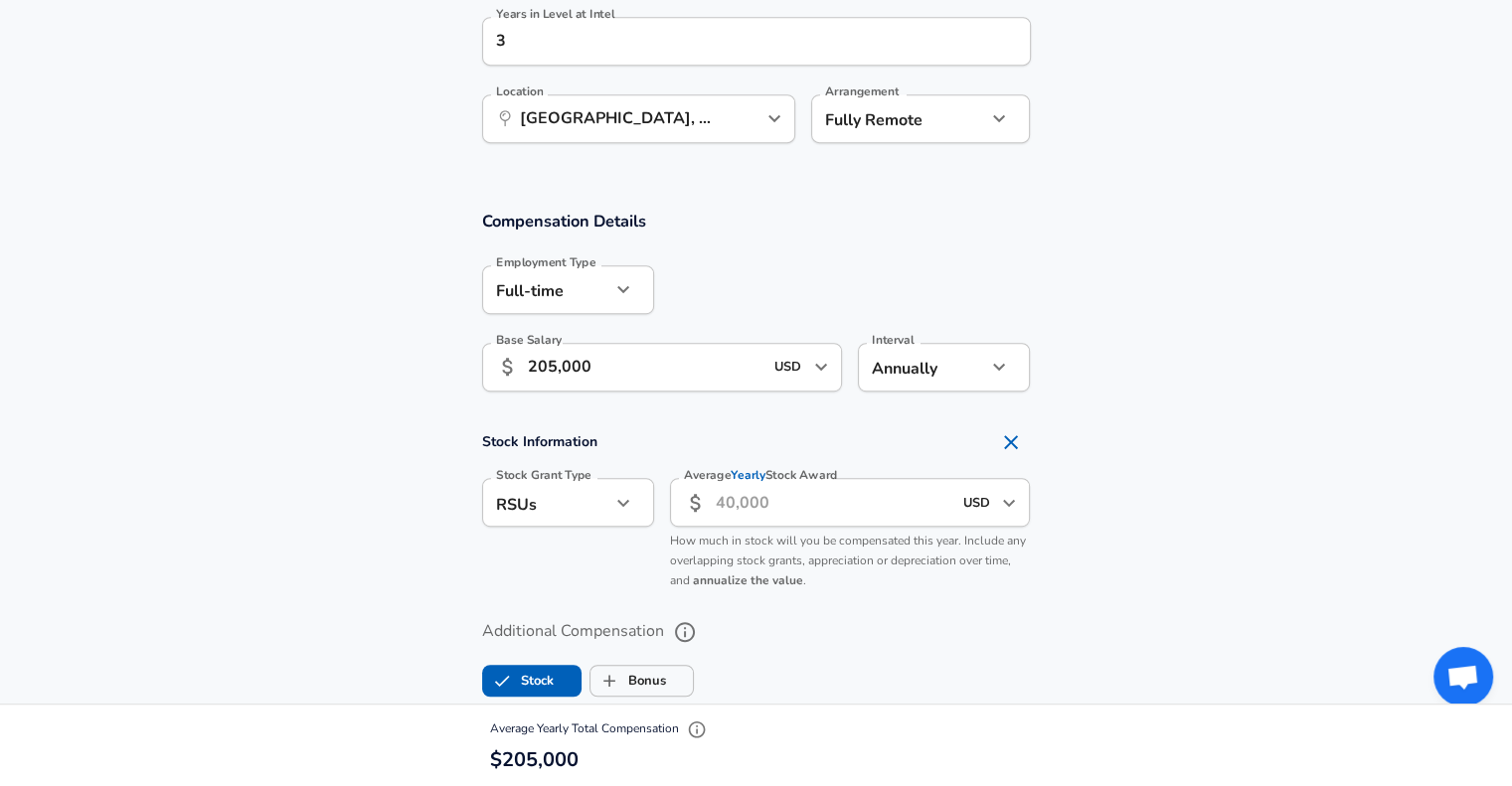 click on "Average  Yearly  Stock Award" at bounding box center [833, 502] 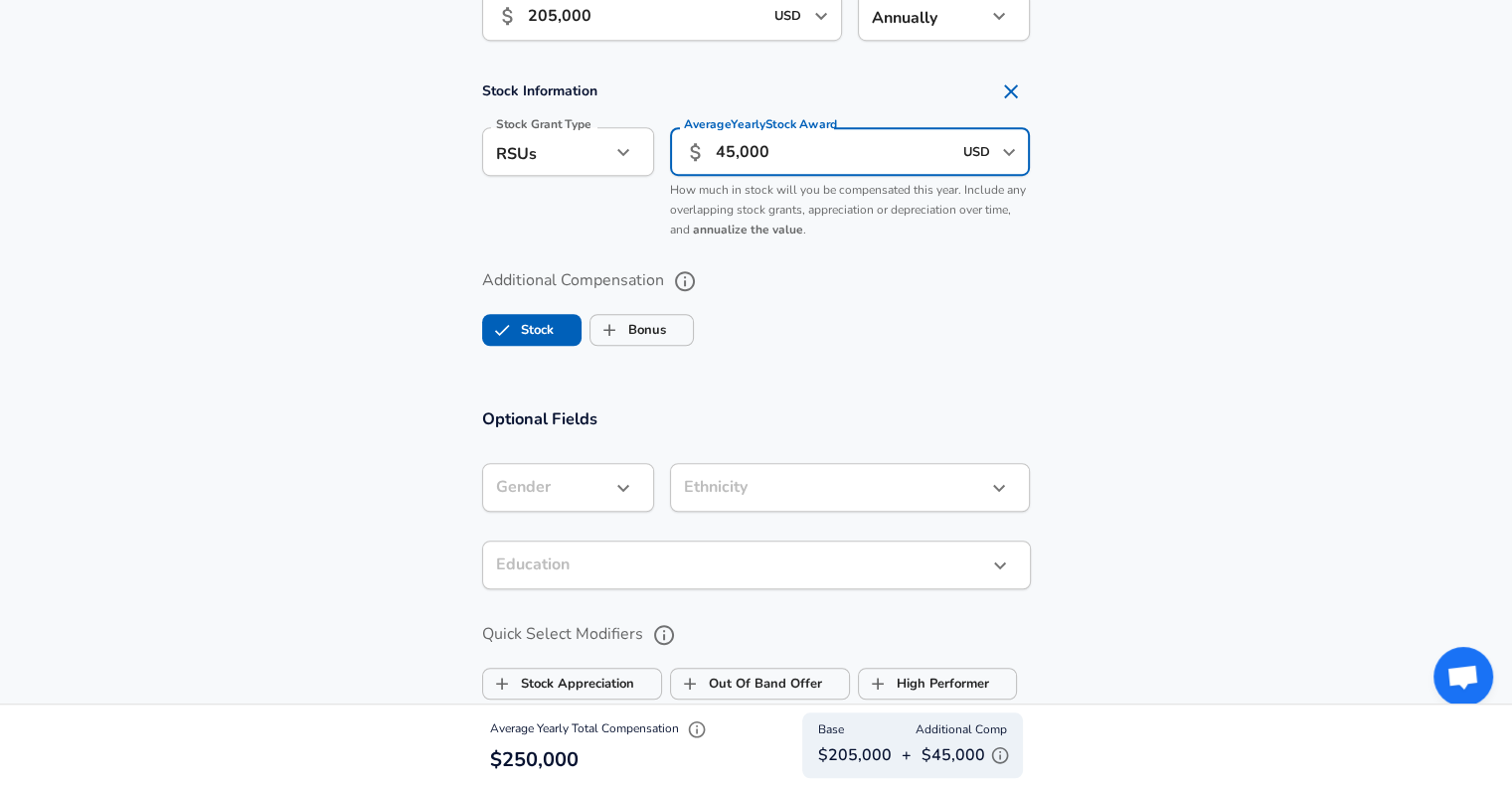 scroll, scrollTop: 1448, scrollLeft: 0, axis: vertical 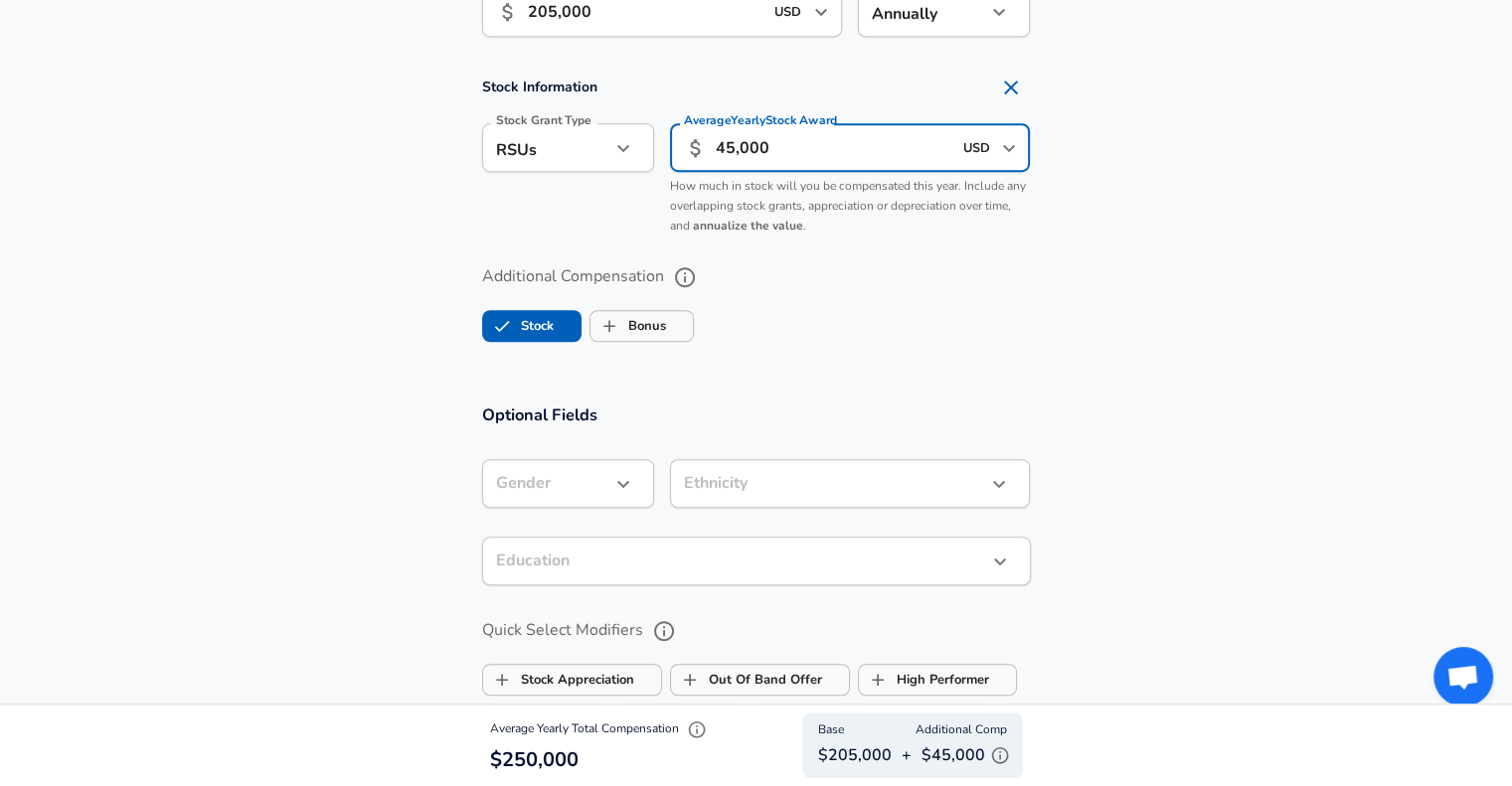 type on "45,000" 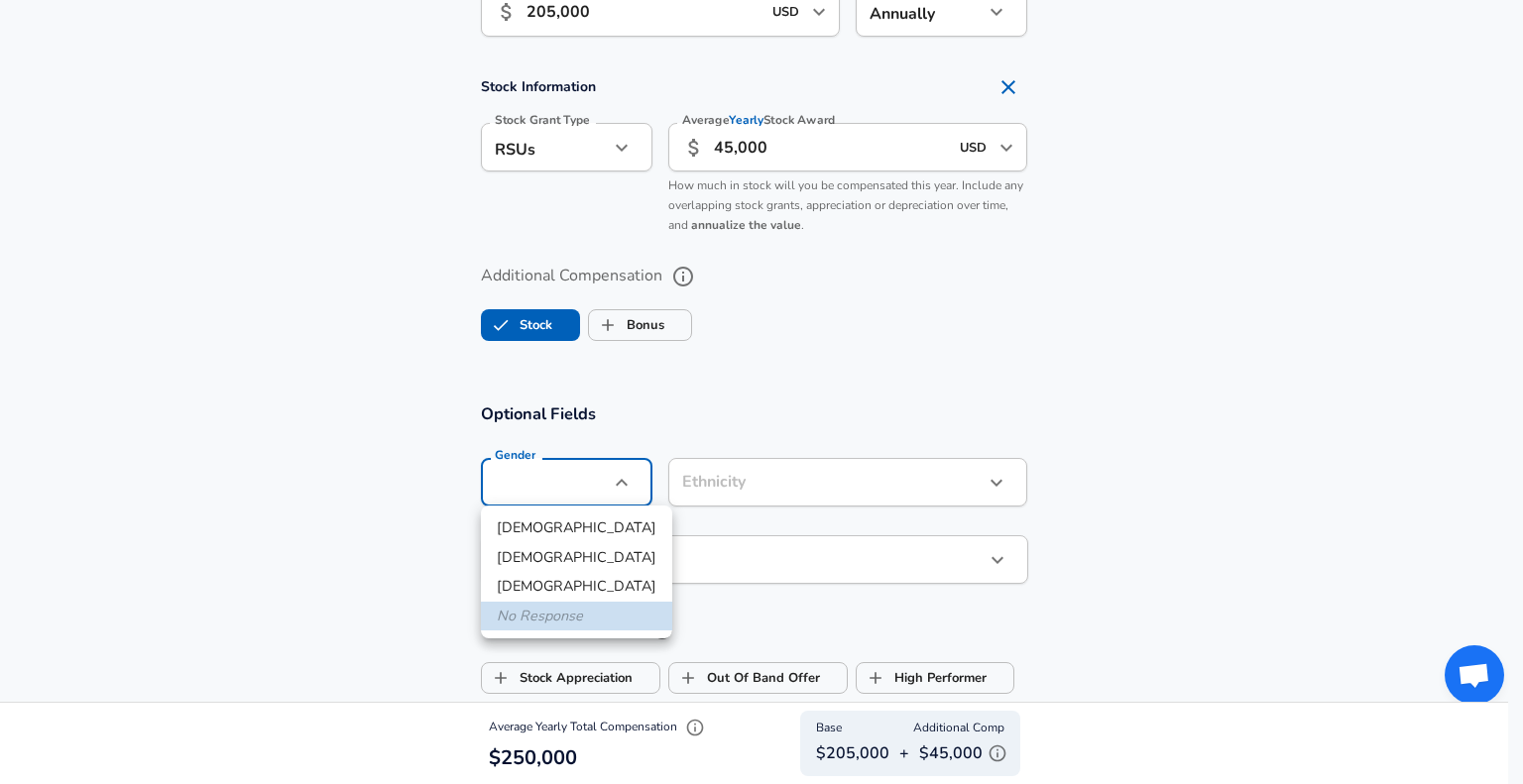 click on "Restart Add Your Salary Upload your offer letter   to verify your submission Enhance Privacy and Anonymity No Automatically hides specific fields until there are enough submissions to safely display the full details.   More Details Based on your submission and the data points that we have already collected, we will automatically hide and anonymize specific fields if there aren't enough data points to remain sufficiently anonymous. Company & Title Information   Enter the company you received your offer from Company Intel Company   Select the title that closest resembles your official title. This should be similar to the title that was present on your offer letter. Title Software Engineer Title Job Family Software Engineer Job Family   Select a Specialization that best fits your role. If you can't find one, select 'Other' to enter a custom specialization Select Specialization Full Stack Full Stack Select Specialization   Level Grade 8 / Staff Engineer Level Work Experience and Location New Offer Employee Yes 3" at bounding box center [762, -1053] 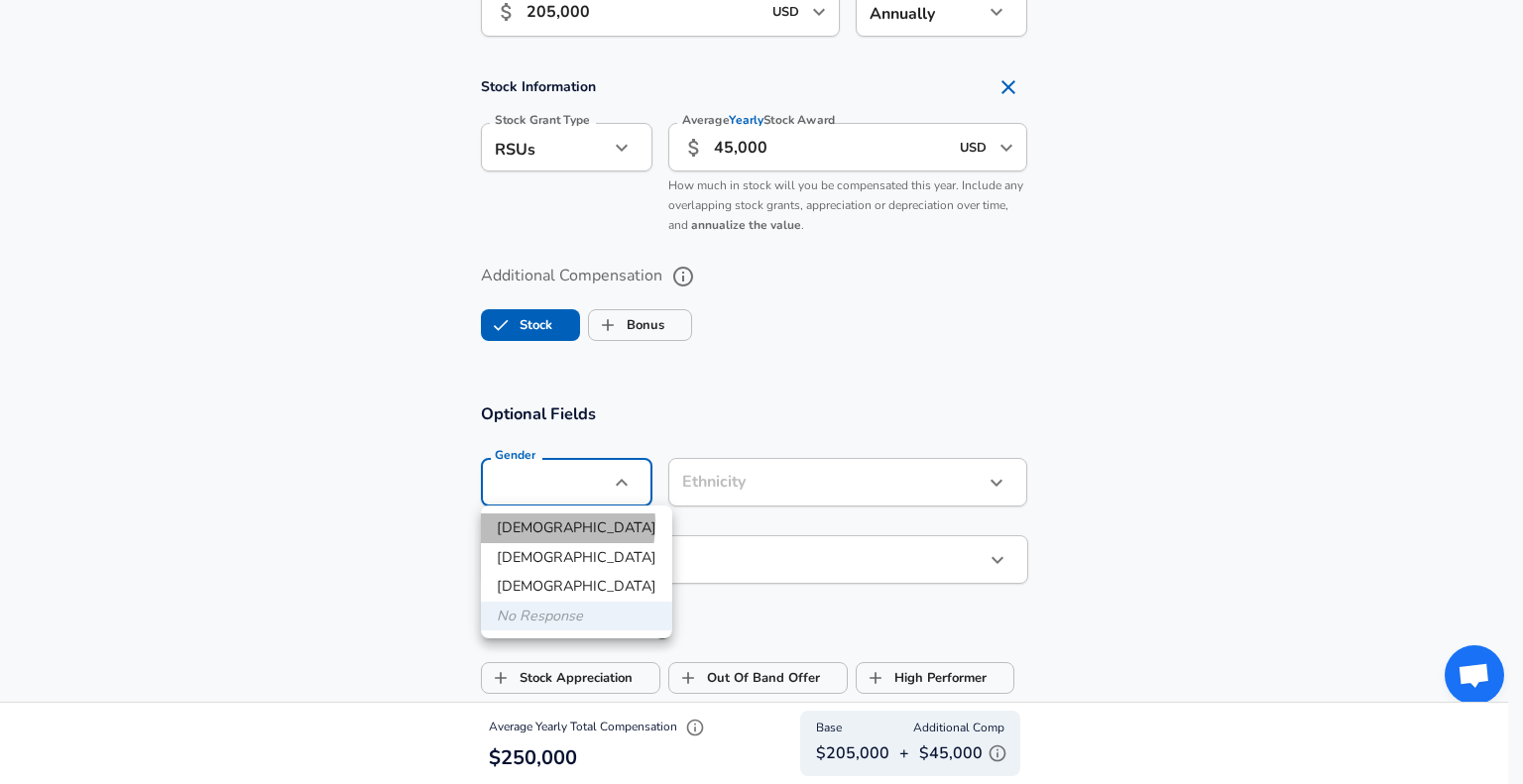 click on "[DEMOGRAPHIC_DATA]" at bounding box center [576, 528] 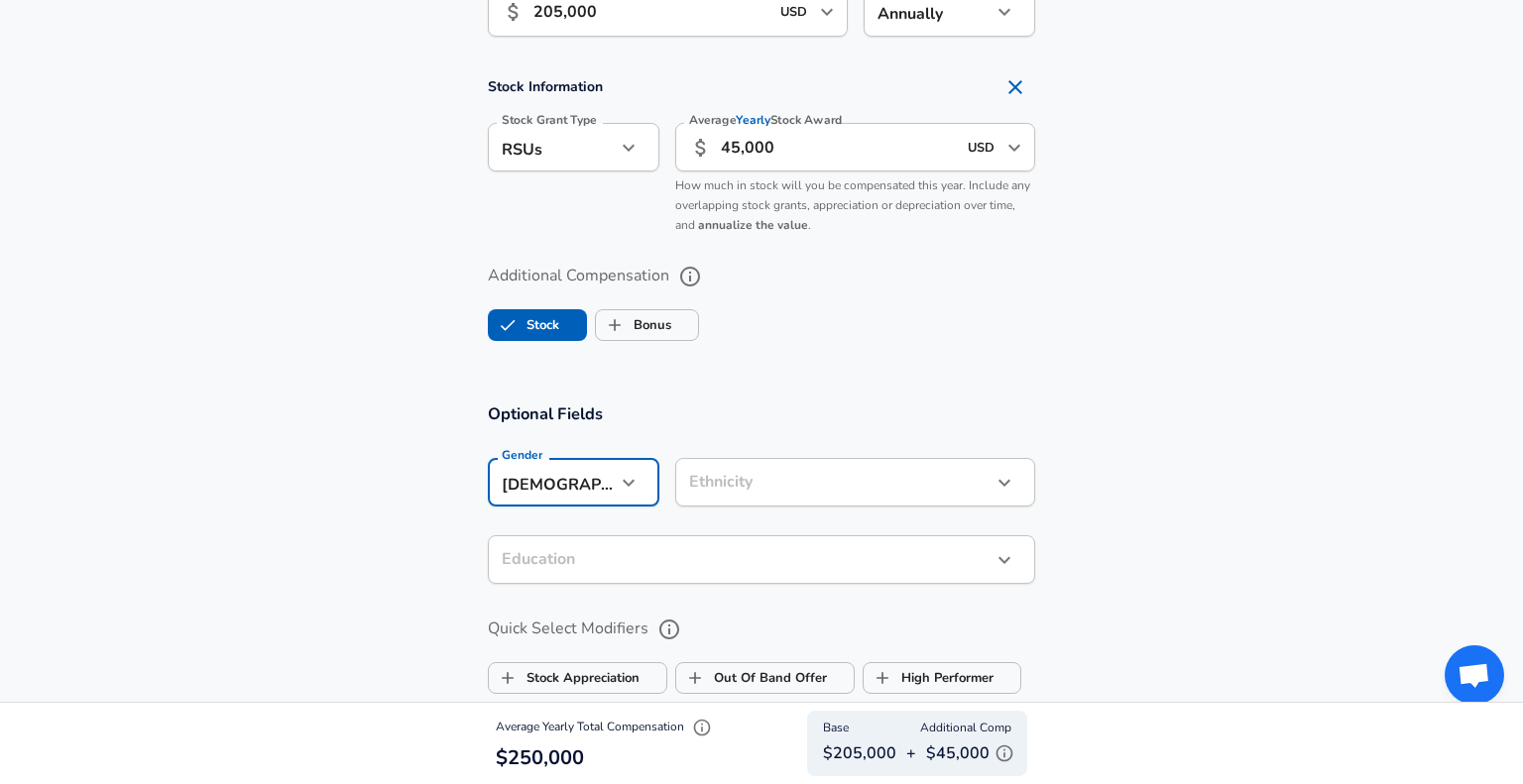 click on "Restart Add Your Salary Upload your offer letter   to verify your submission Enhance Privacy and Anonymity No Automatically hides specific fields until there are enough submissions to safely display the full details.   More Details Based on your submission and the data points that we have already collected, we will automatically hide and anonymize specific fields if there aren't enough data points to remain sufficiently anonymous. Company & Title Information   Enter the company you received your offer from Company Intel Company   Select the title that closest resembles your official title. This should be similar to the title that was present on your offer letter. Title Software Engineer Title Job Family Software Engineer Job Family   Select a Specialization that best fits your role. If you can't find one, select 'Other' to enter a custom specialization Select Specialization Full Stack Full Stack Select Specialization   Level Grade 8 / Staff Engineer Level Work Experience and Location New Offer Employee Yes 3" at bounding box center (762, -1053) 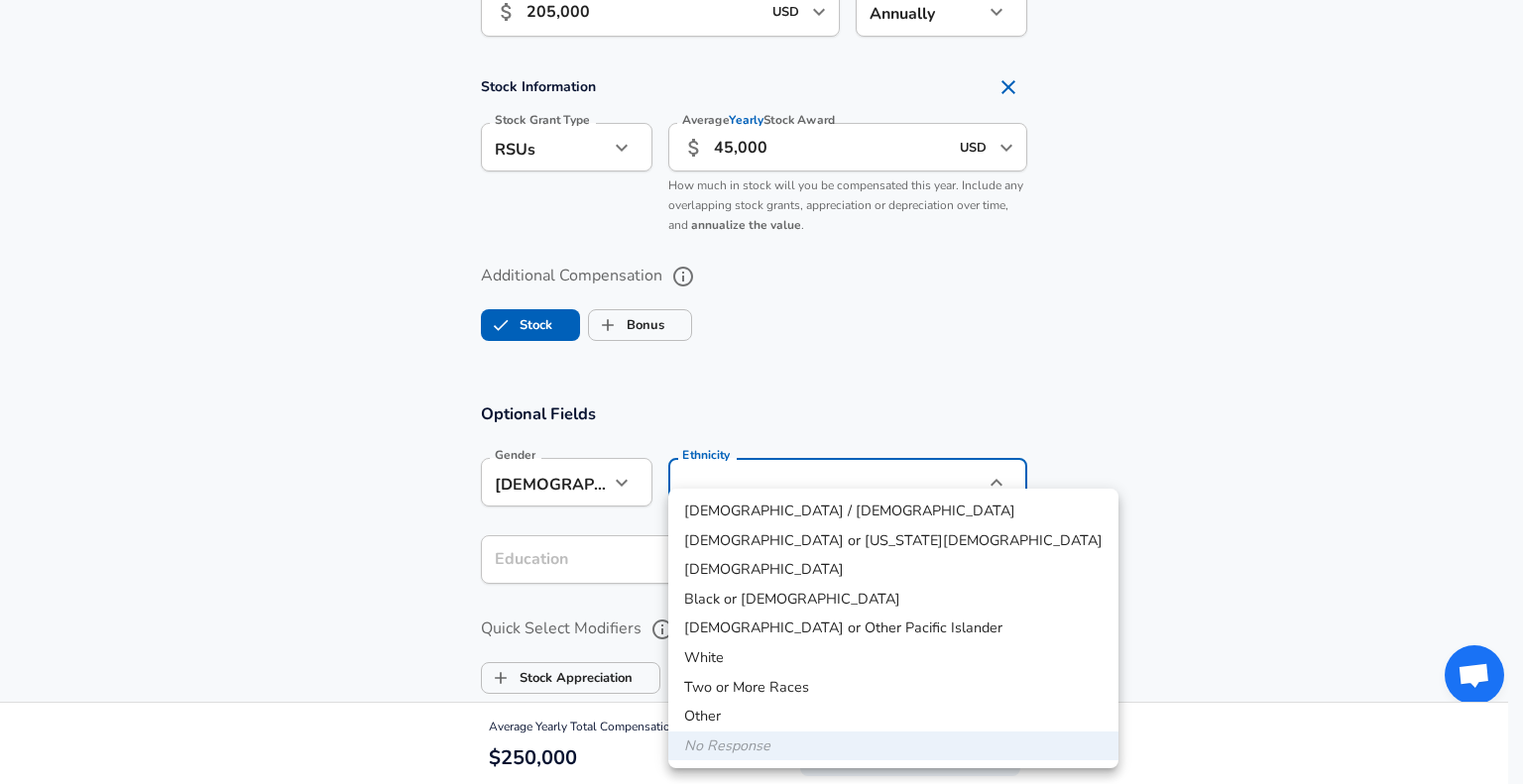 click at bounding box center (762, 392) 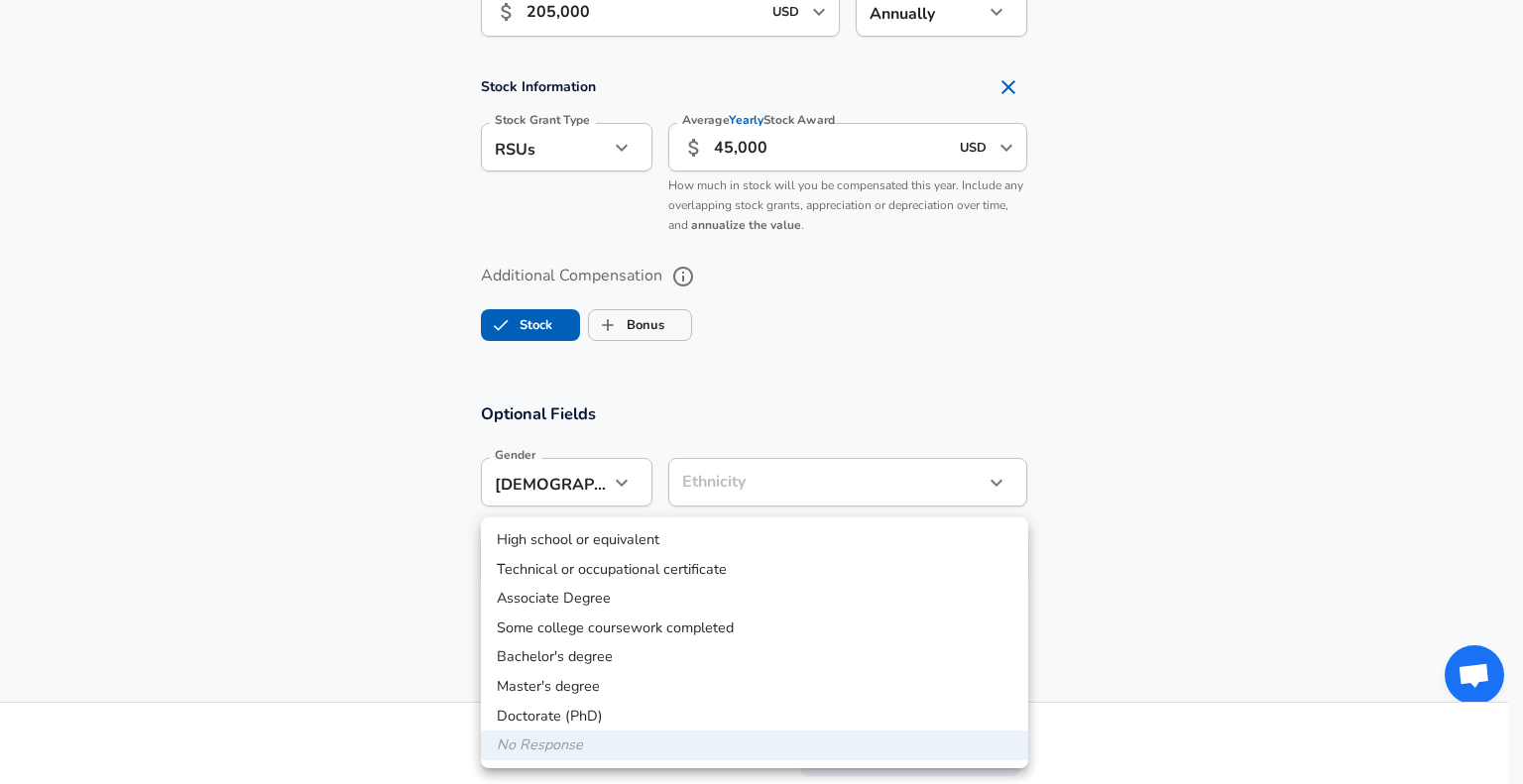 click on "Restart Add Your Salary Upload your offer letter   to verify your submission Enhance Privacy and Anonymity No Automatically hides specific fields until there are enough submissions to safely display the full details.   More Details Based on your submission and the data points that we have already collected, we will automatically hide and anonymize specific fields if there aren't enough data points to remain sufficiently anonymous. Company & Title Information   Enter the company you received your offer from Company Intel Company   Select the title that closest resembles your official title. This should be similar to the title that was present on your offer letter. Title Software Engineer Title Job Family Software Engineer Job Family   Select a Specialization that best fits your role. If you can't find one, select 'Other' to enter a custom specialization Select Specialization Full Stack Full Stack Select Specialization   Level Grade 8 / Staff Engineer Level Work Experience and Location New Offer Employee Yes 3" at bounding box center [762, -1053] 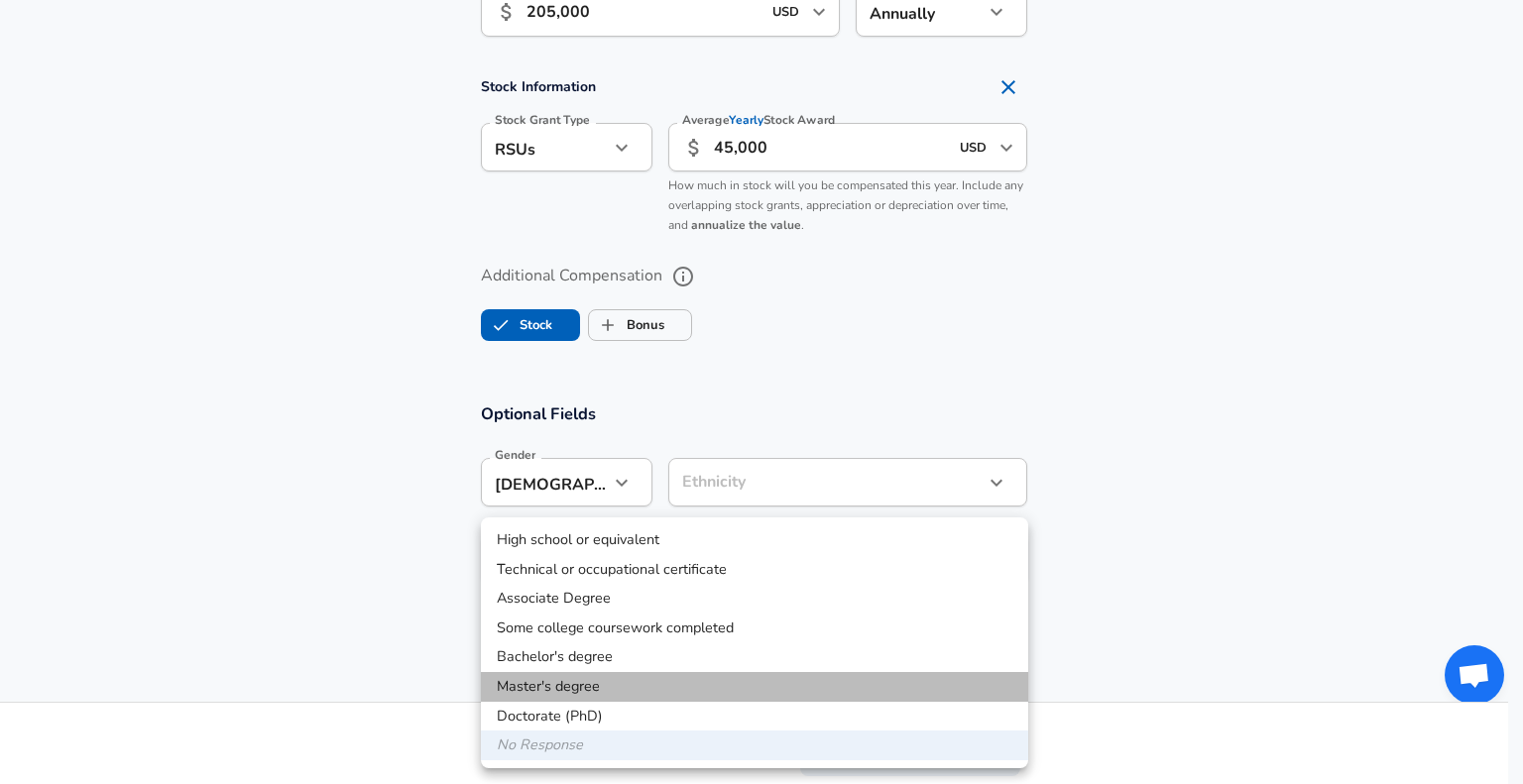 click on "Master's degree" at bounding box center (755, 687) 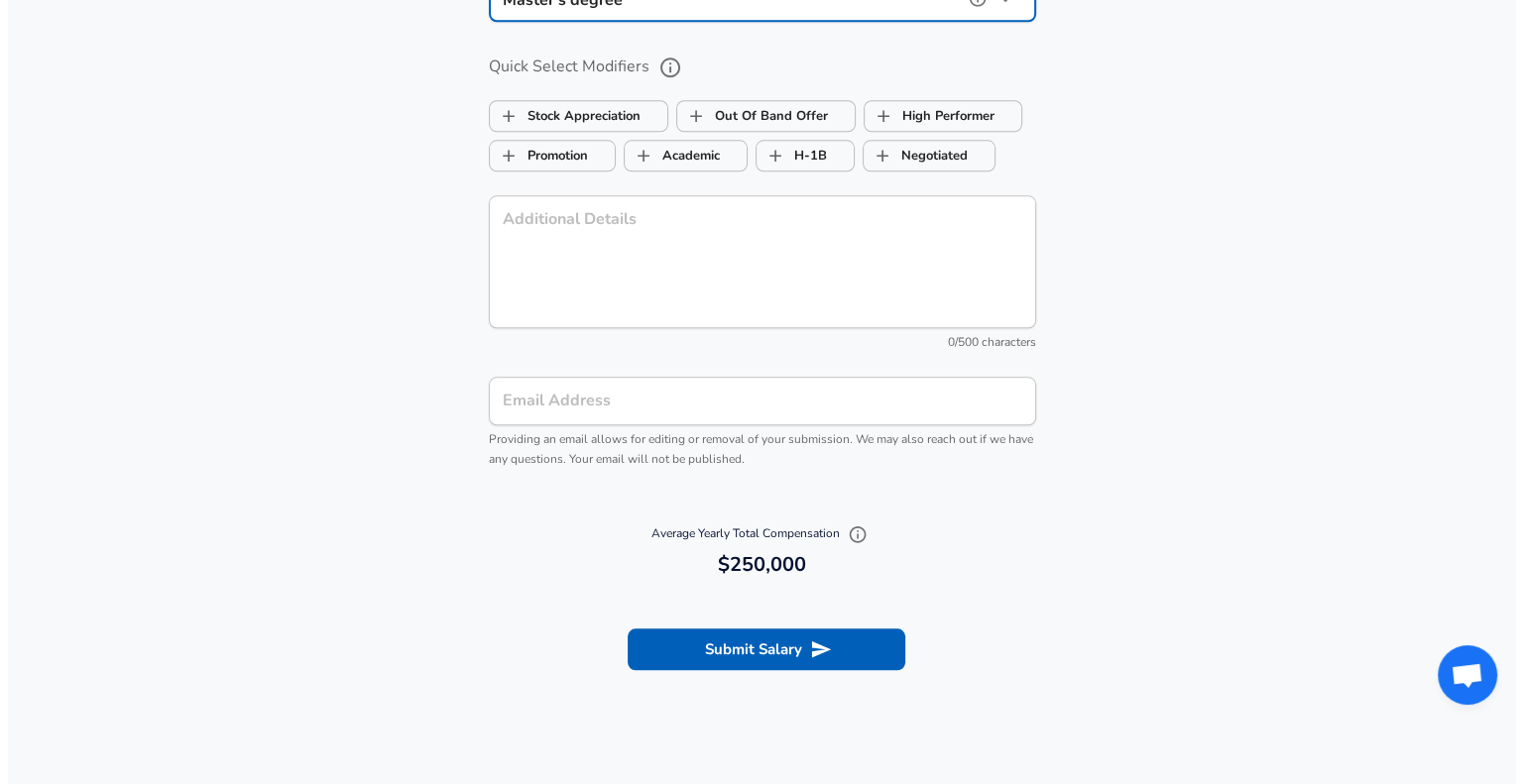 scroll, scrollTop: 2020, scrollLeft: 0, axis: vertical 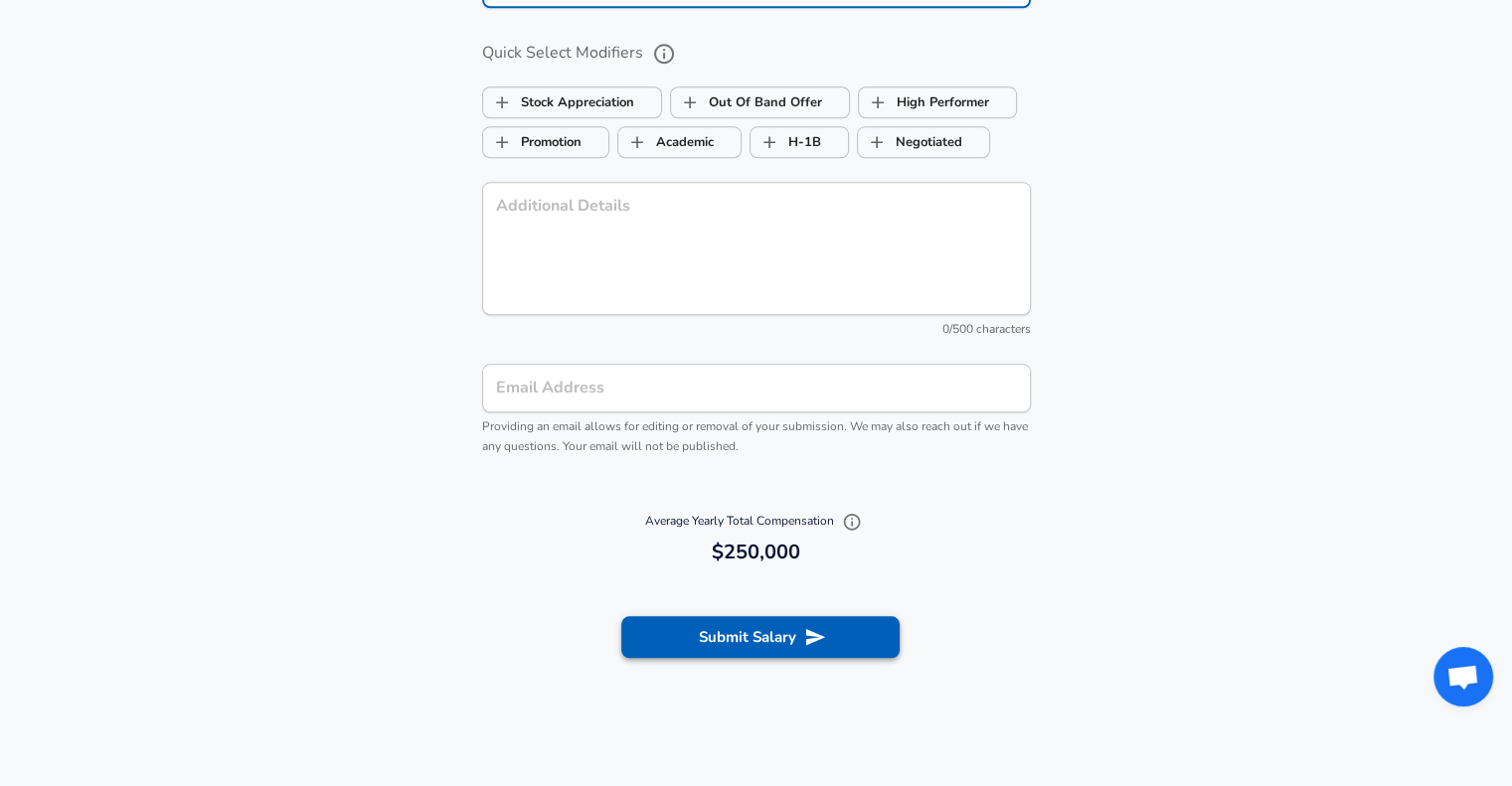 click on "Submit Salary" at bounding box center (760, 637) 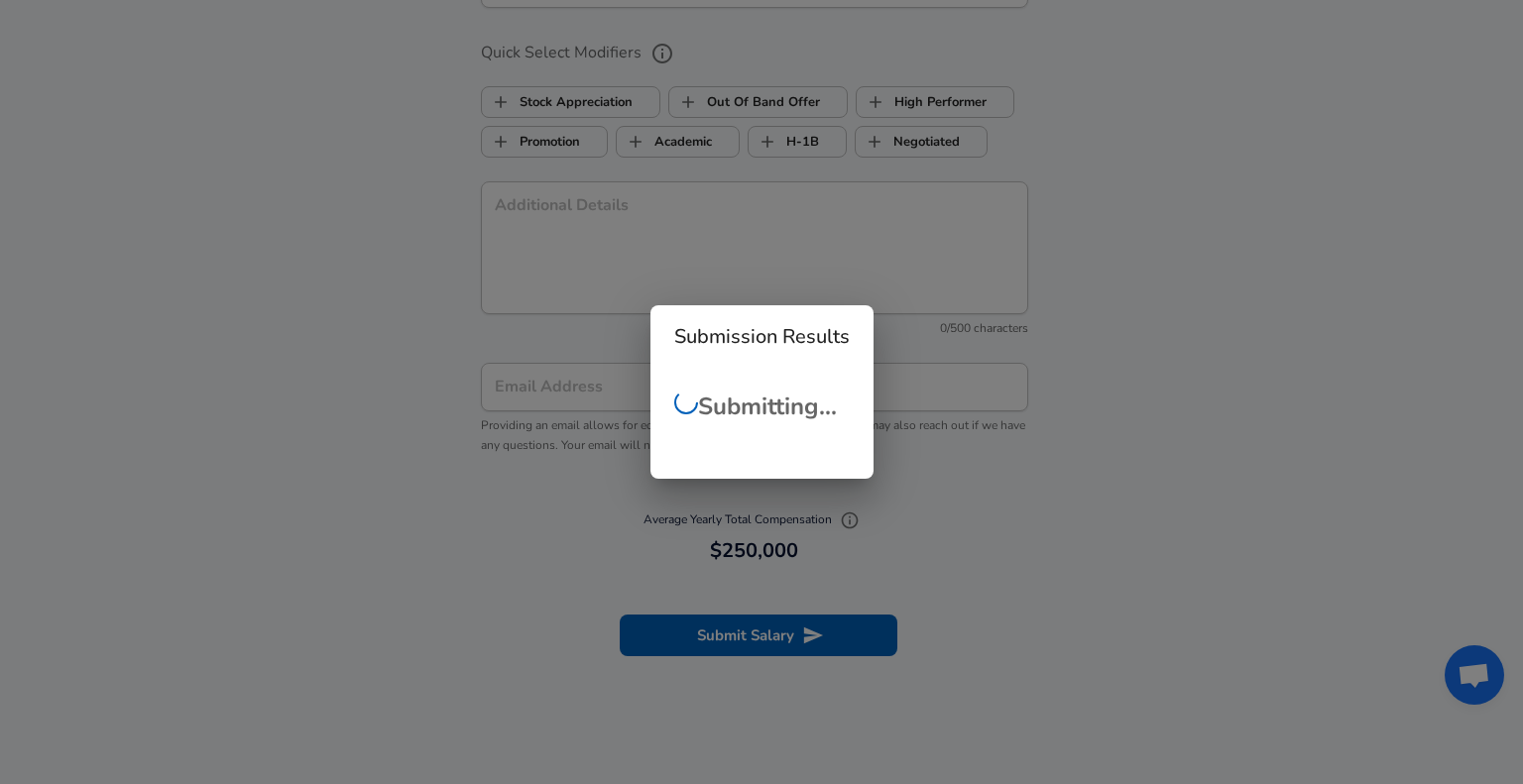scroll, scrollTop: 415, scrollLeft: 0, axis: vertical 